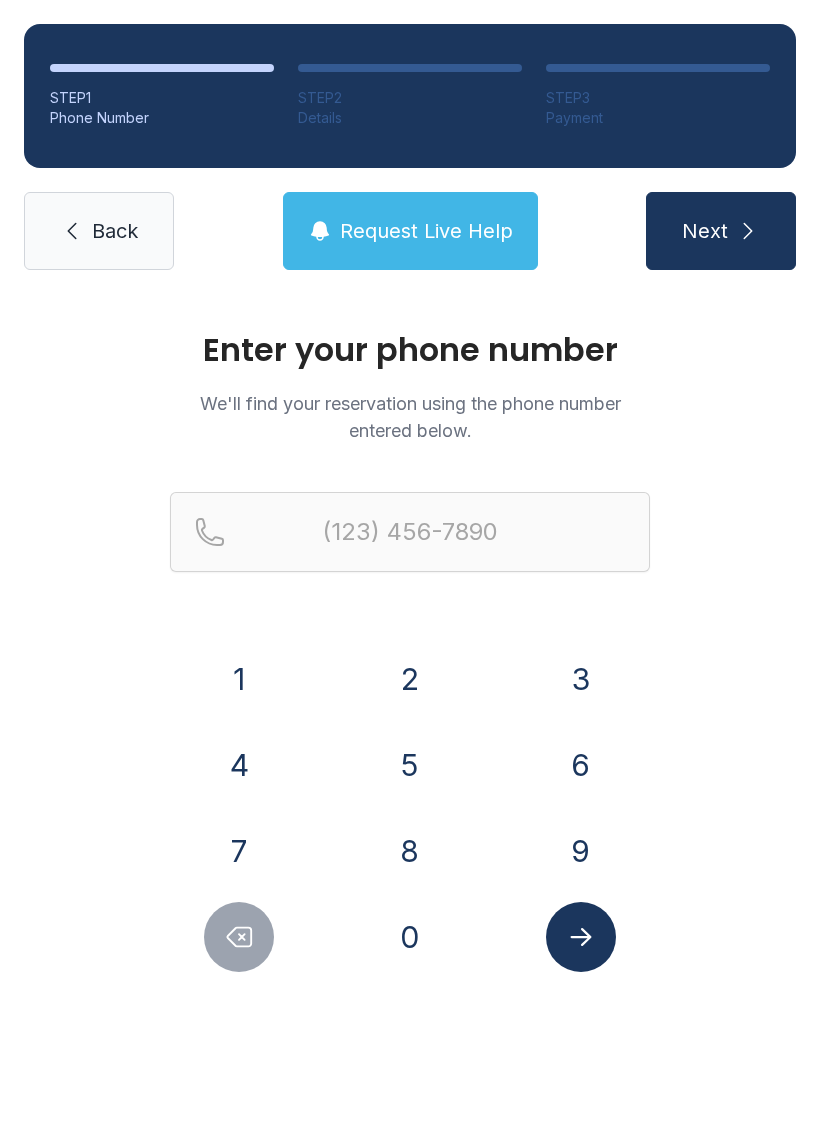 scroll, scrollTop: 0, scrollLeft: 0, axis: both 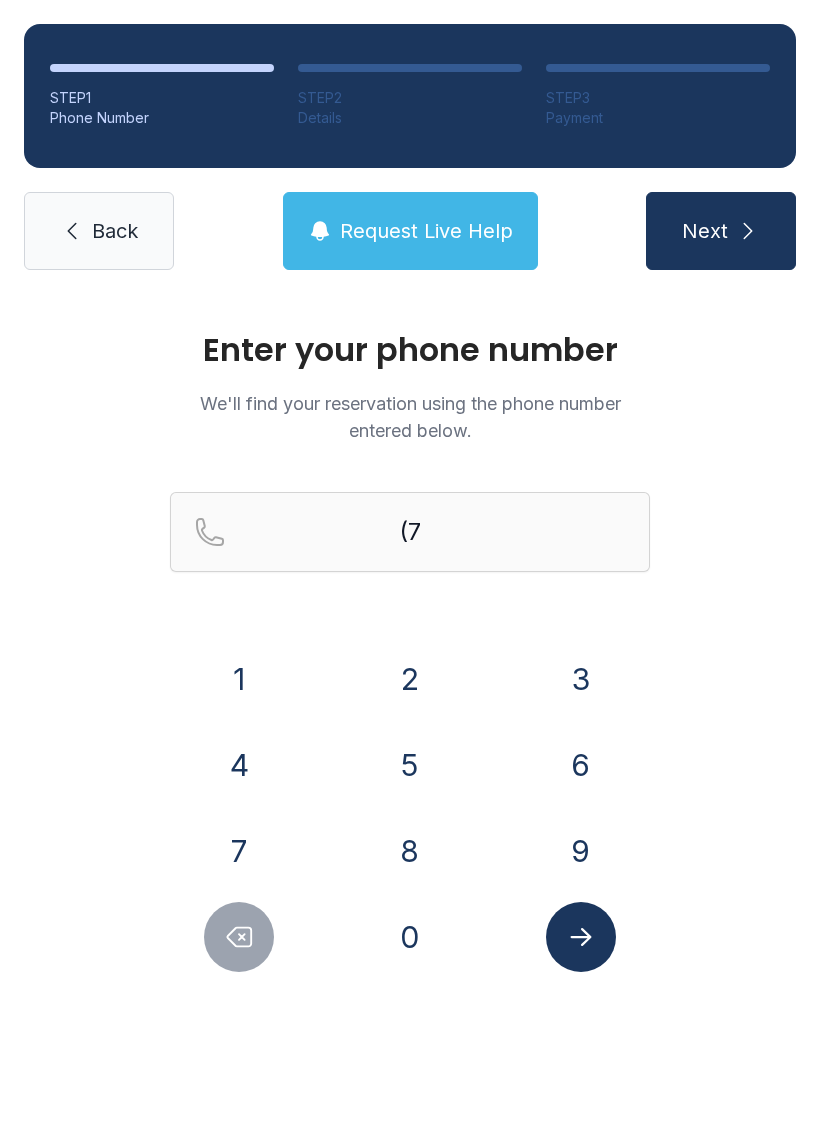 click on "5" at bounding box center [239, 679] 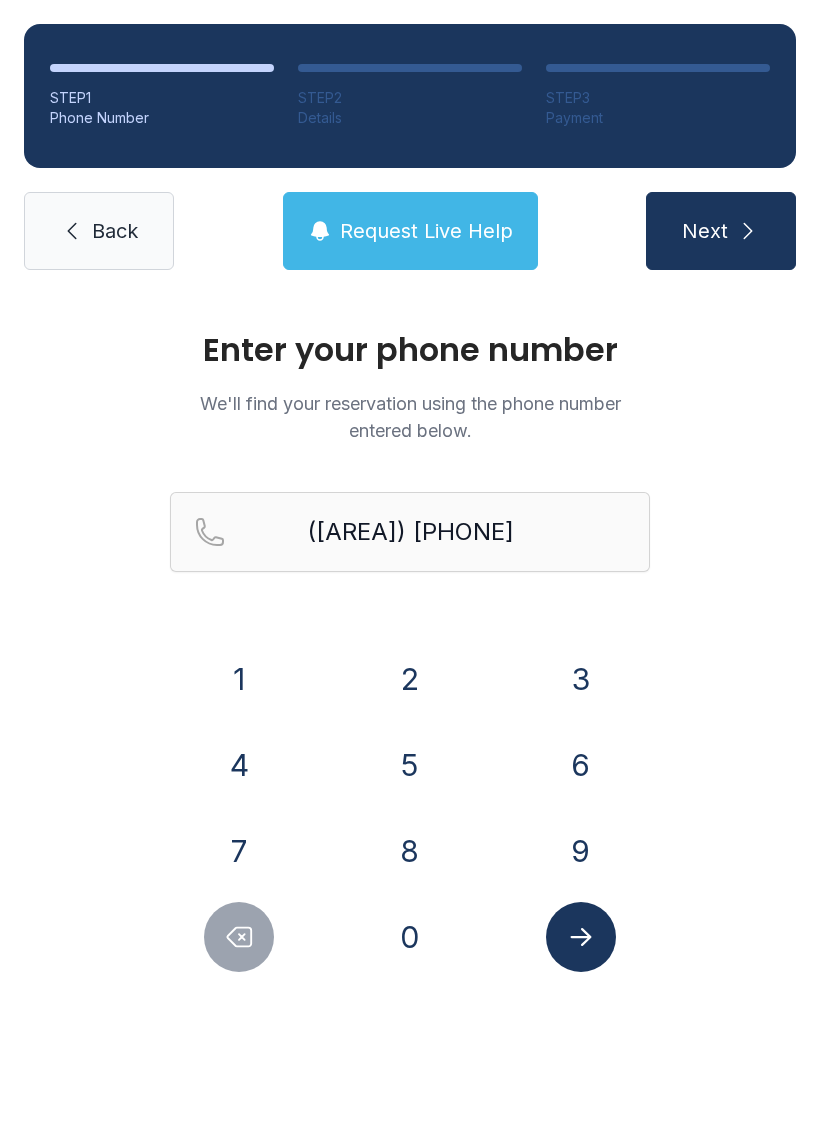 click on "7" at bounding box center [239, 679] 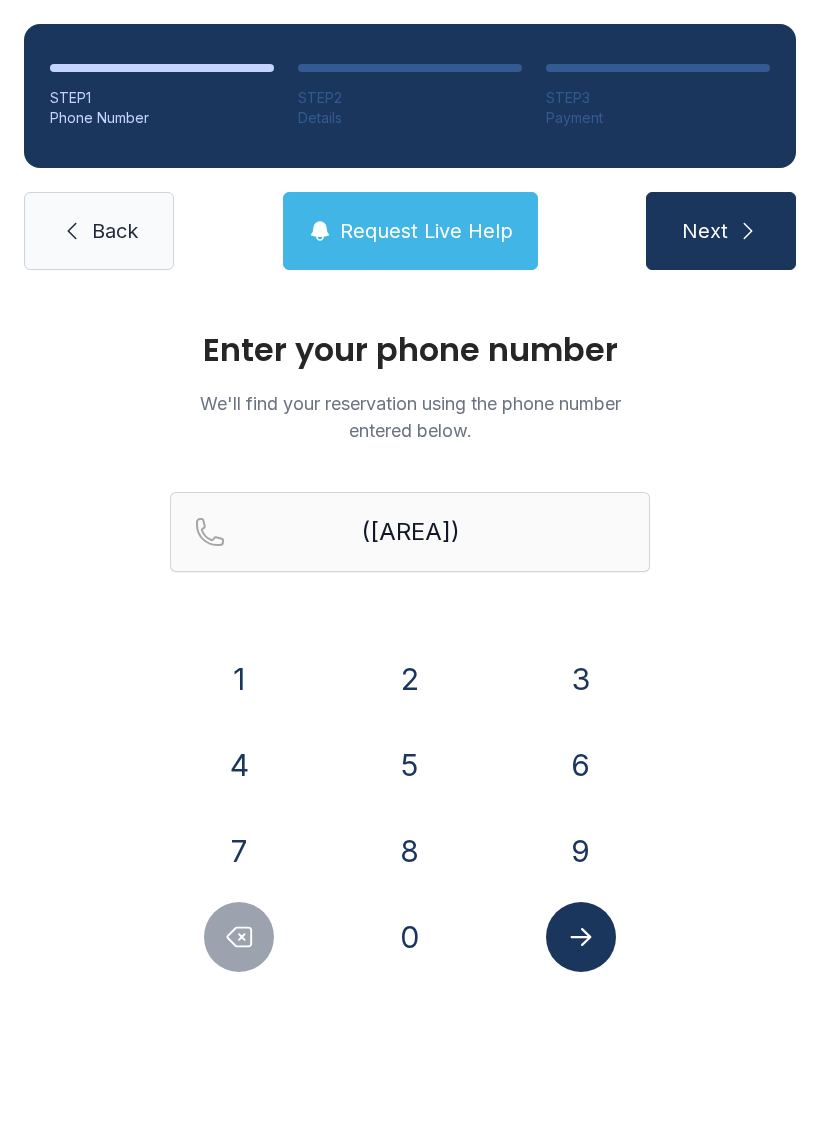 click on "2" at bounding box center [239, 679] 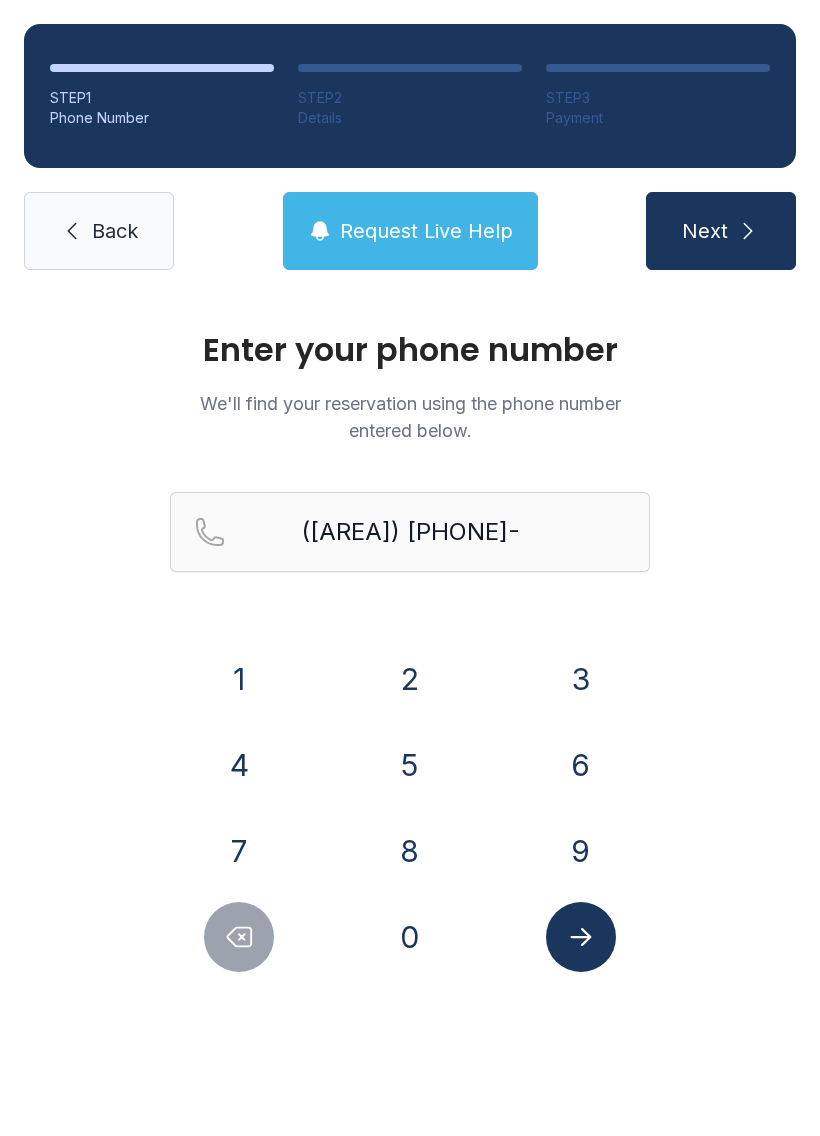 click on "3" at bounding box center (239, 679) 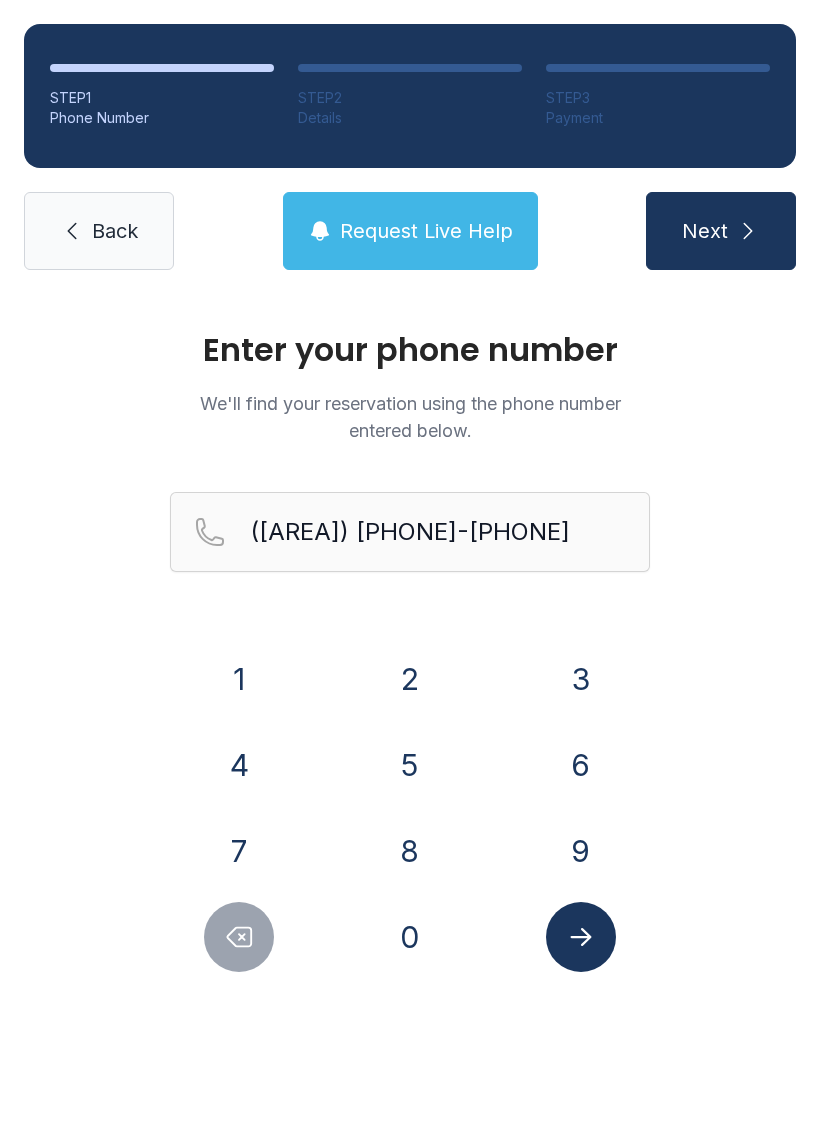 click on "1" at bounding box center [239, 679] 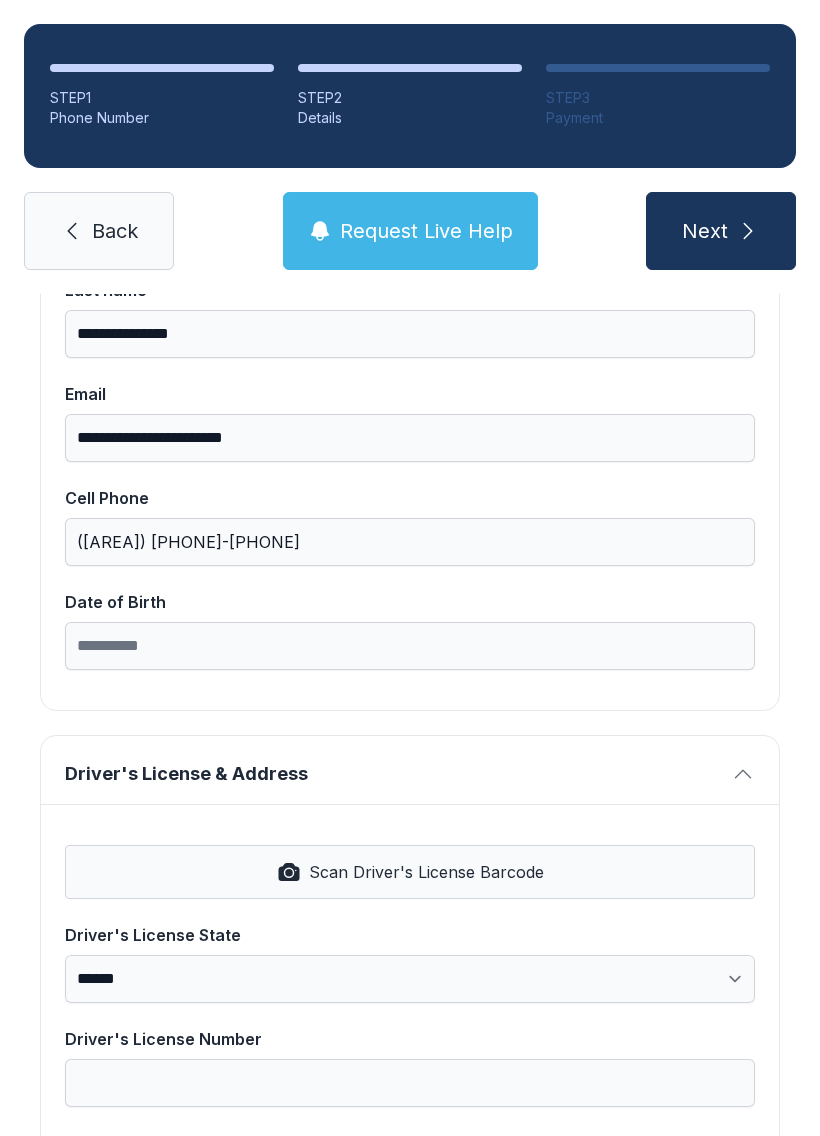 scroll, scrollTop: 344, scrollLeft: 0, axis: vertical 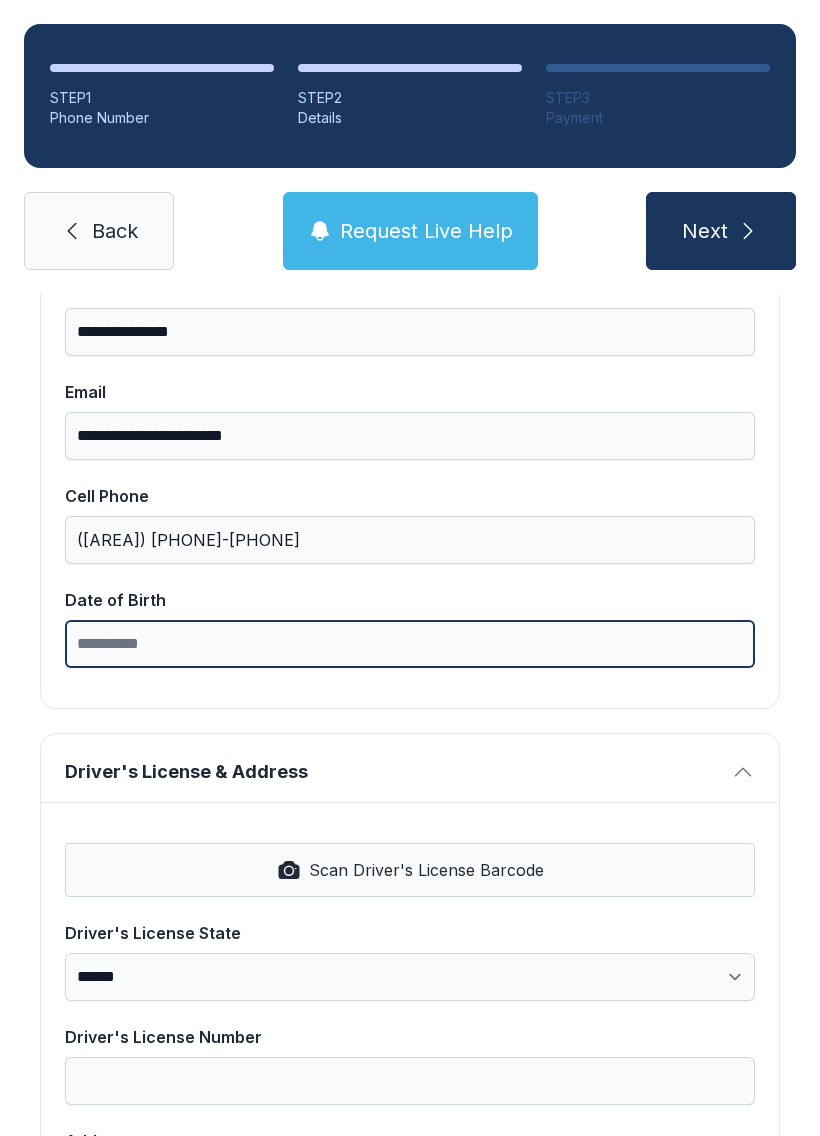 click on "Date of Birth" at bounding box center (410, 644) 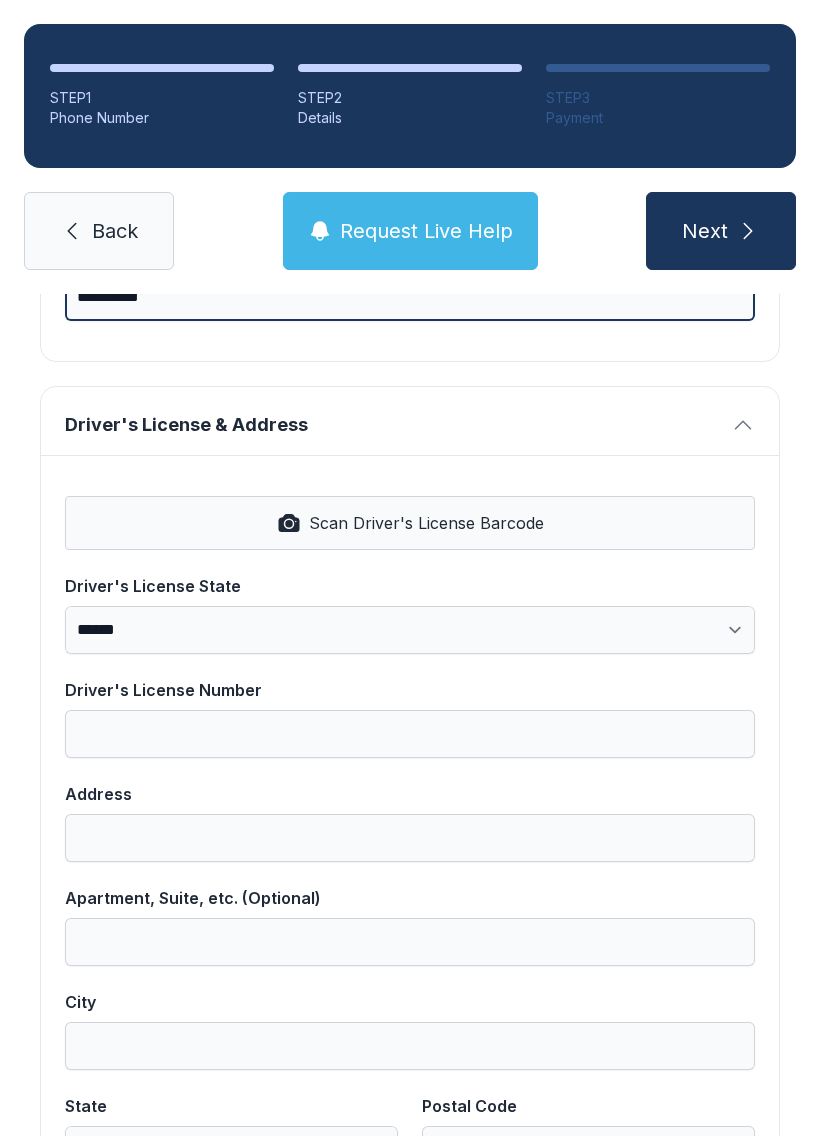 scroll, scrollTop: 692, scrollLeft: 0, axis: vertical 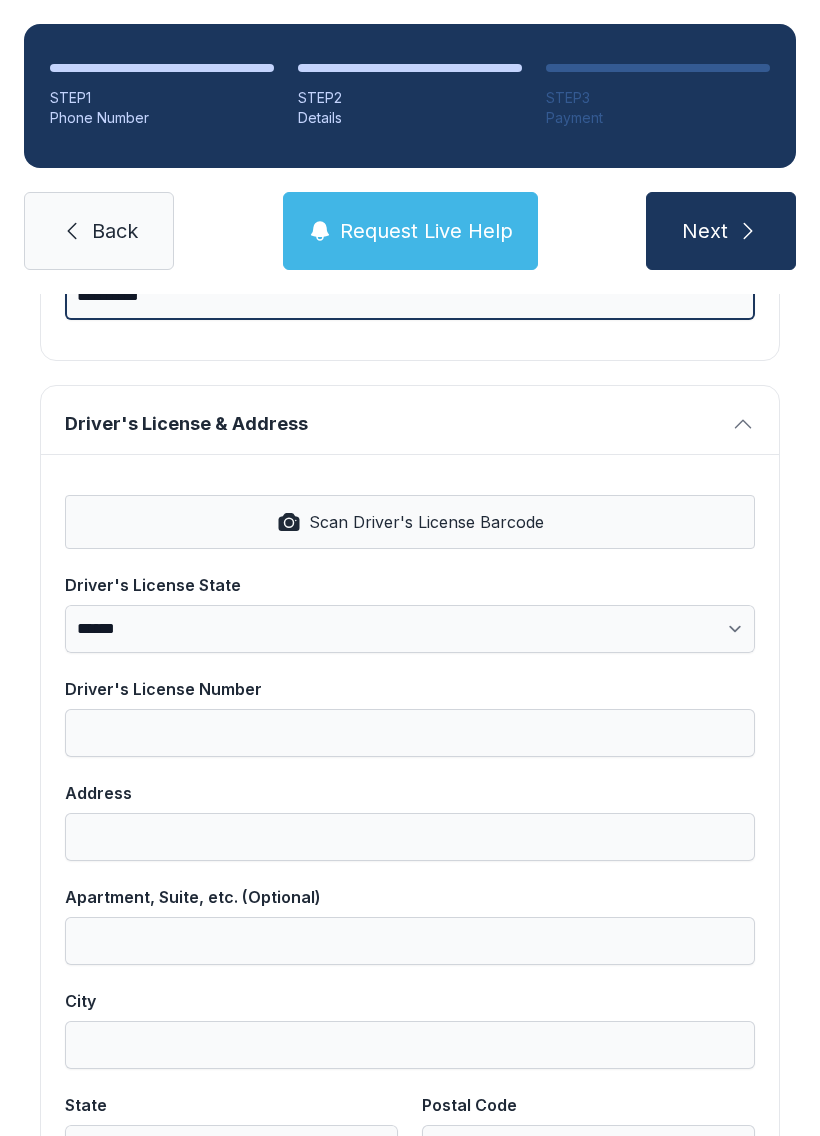 type on "**********" 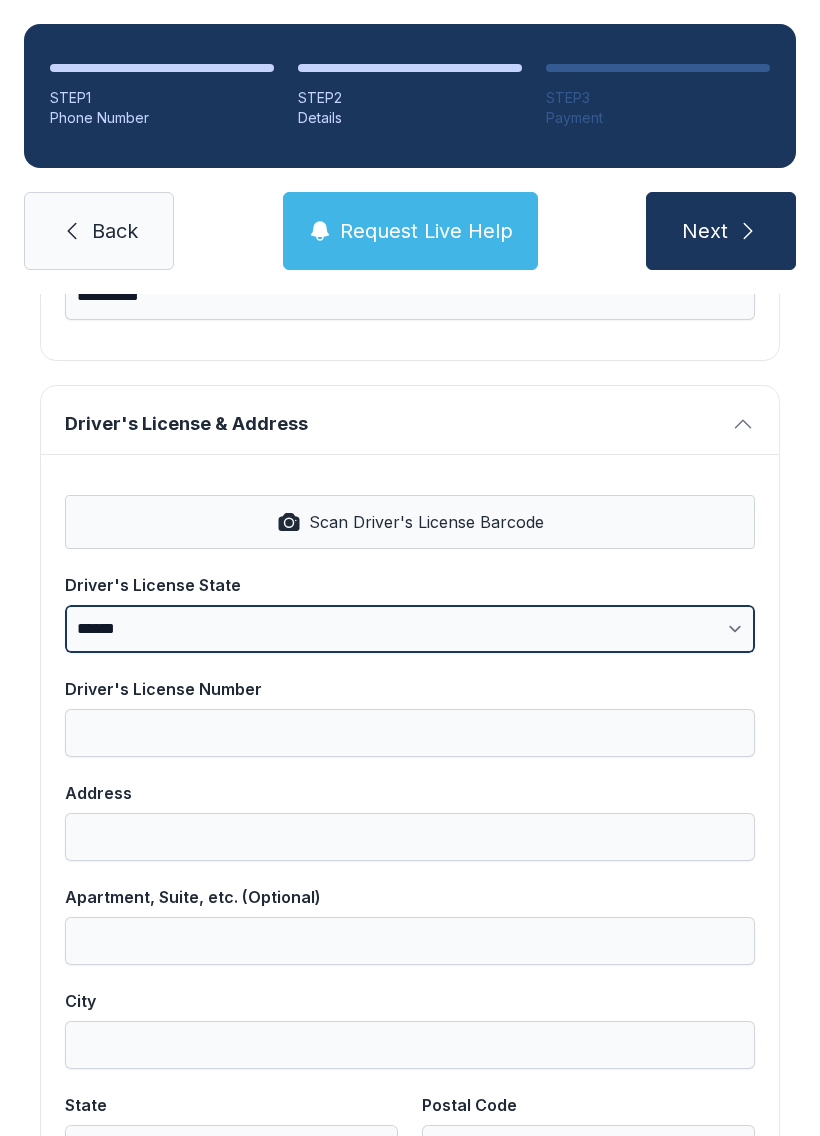 click on "**********" at bounding box center (410, 629) 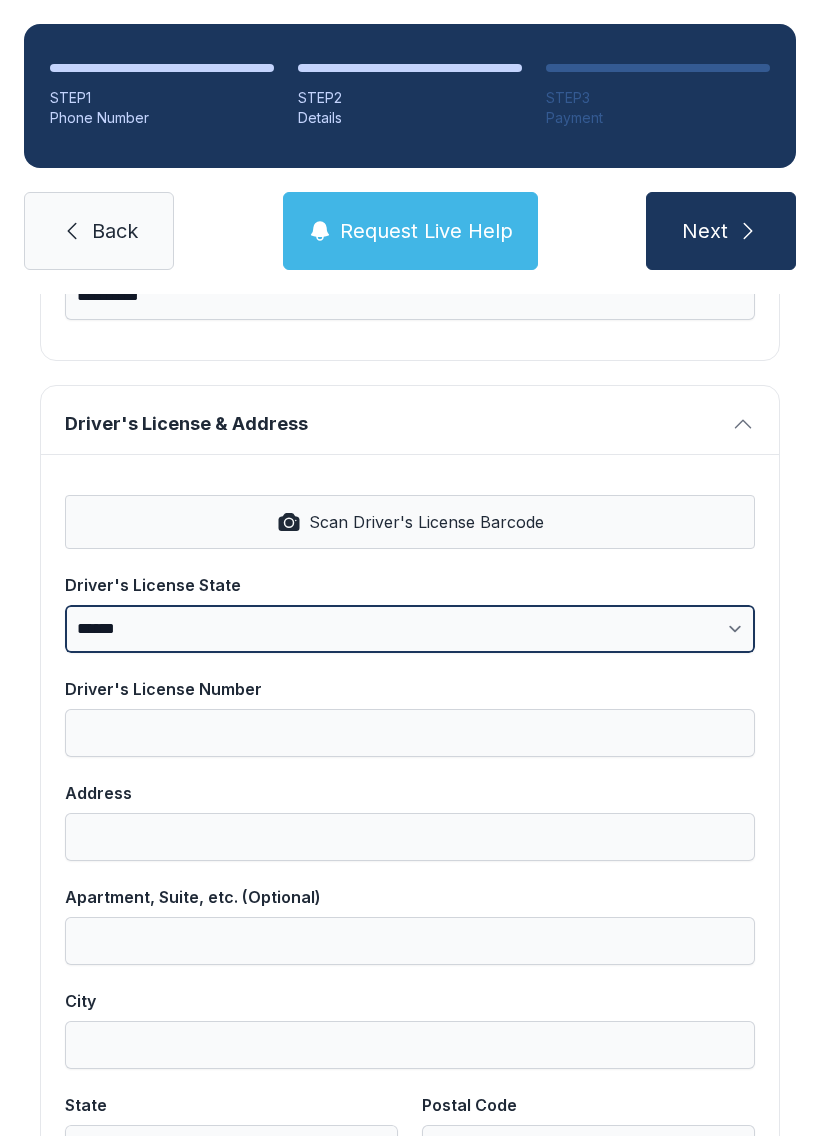 select on "**" 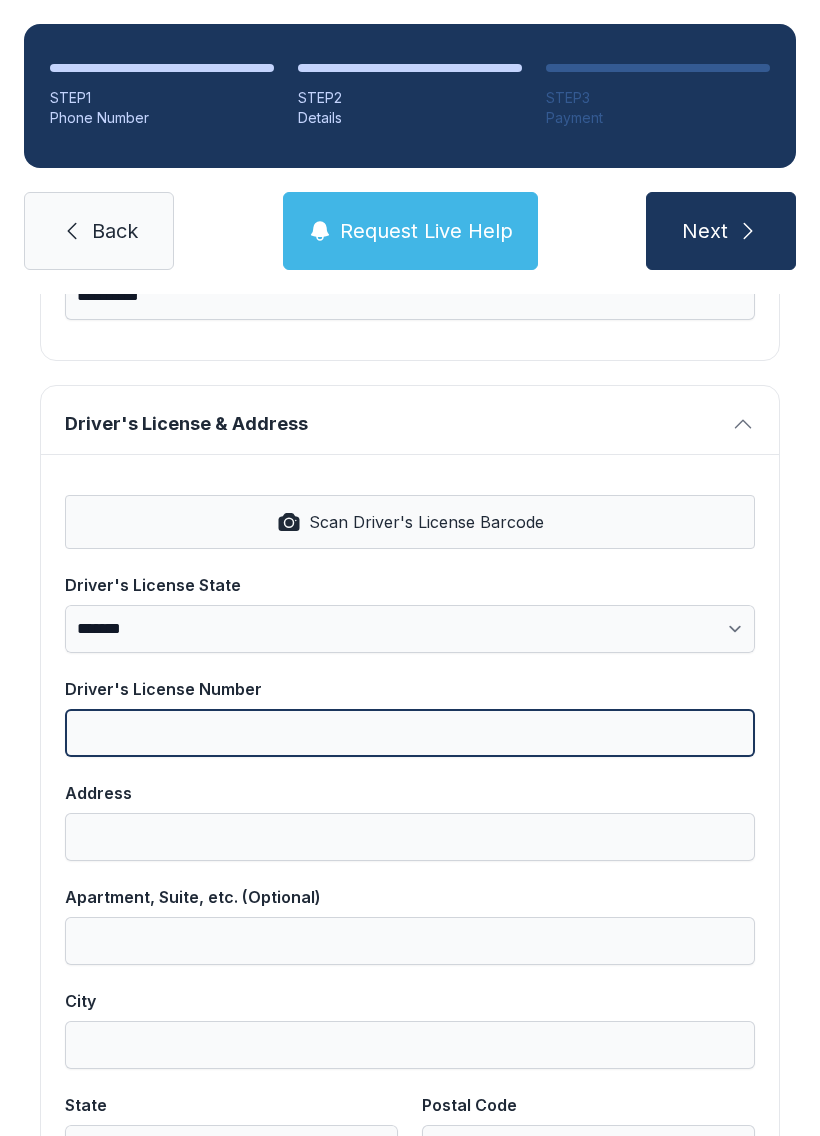 click on "Driver's License Number" at bounding box center (410, 733) 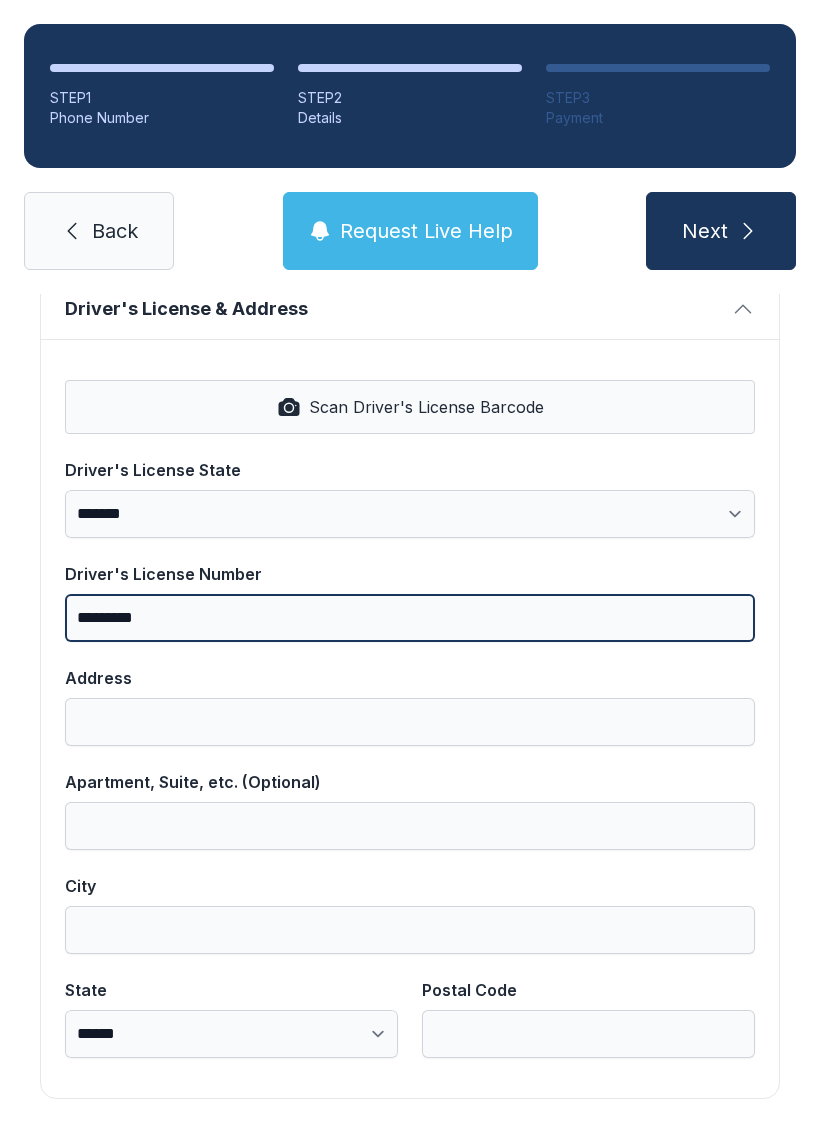 scroll, scrollTop: 806, scrollLeft: 0, axis: vertical 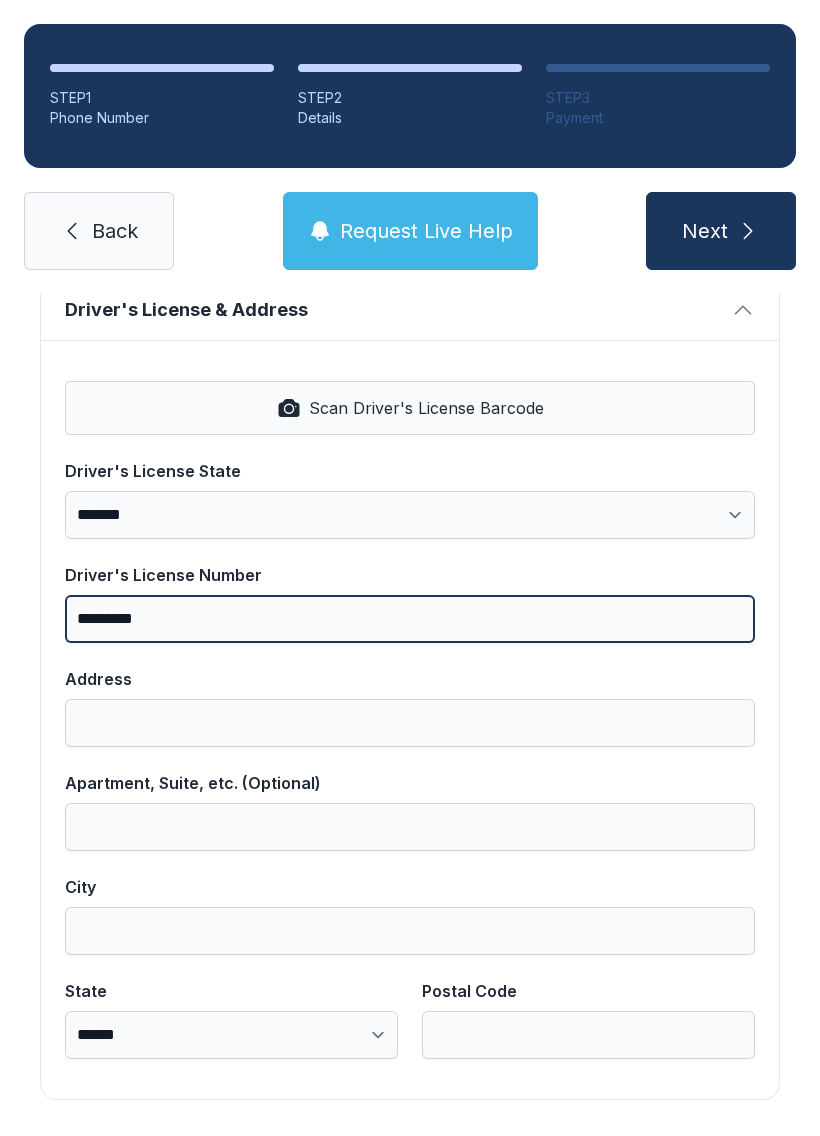 type on "*********" 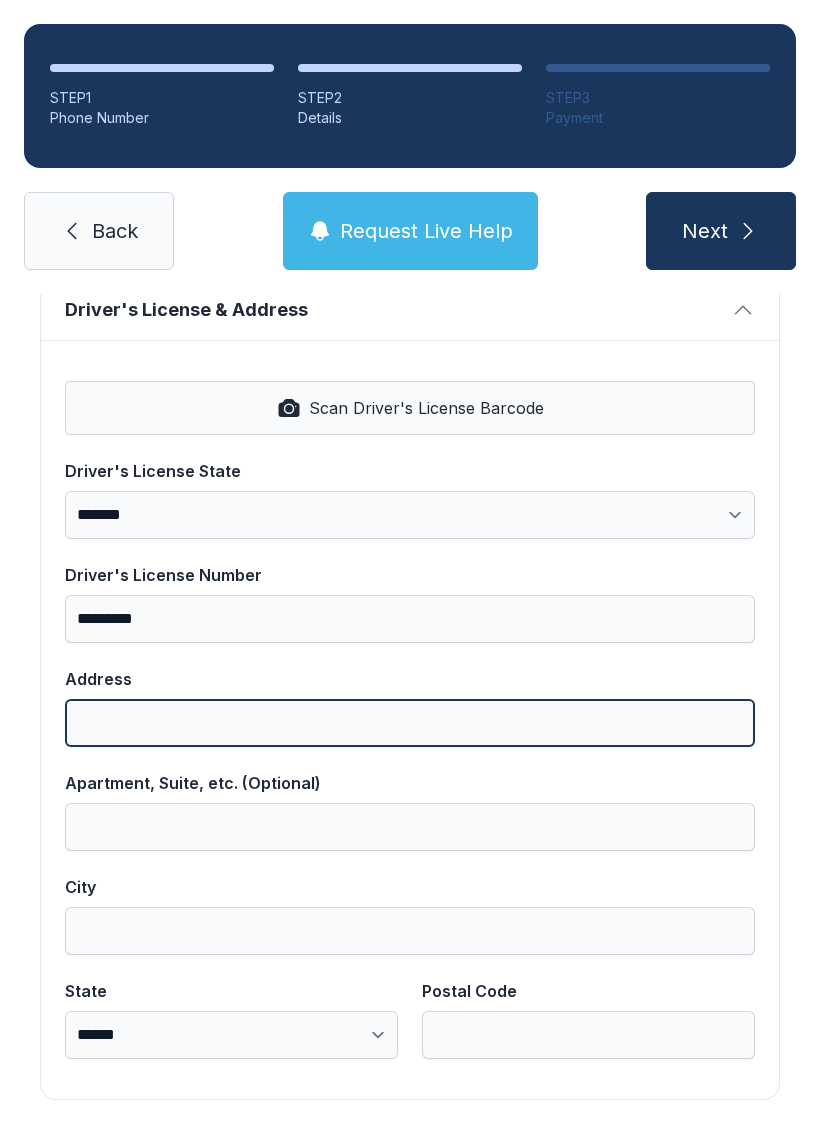 click on "Address" at bounding box center (410, 723) 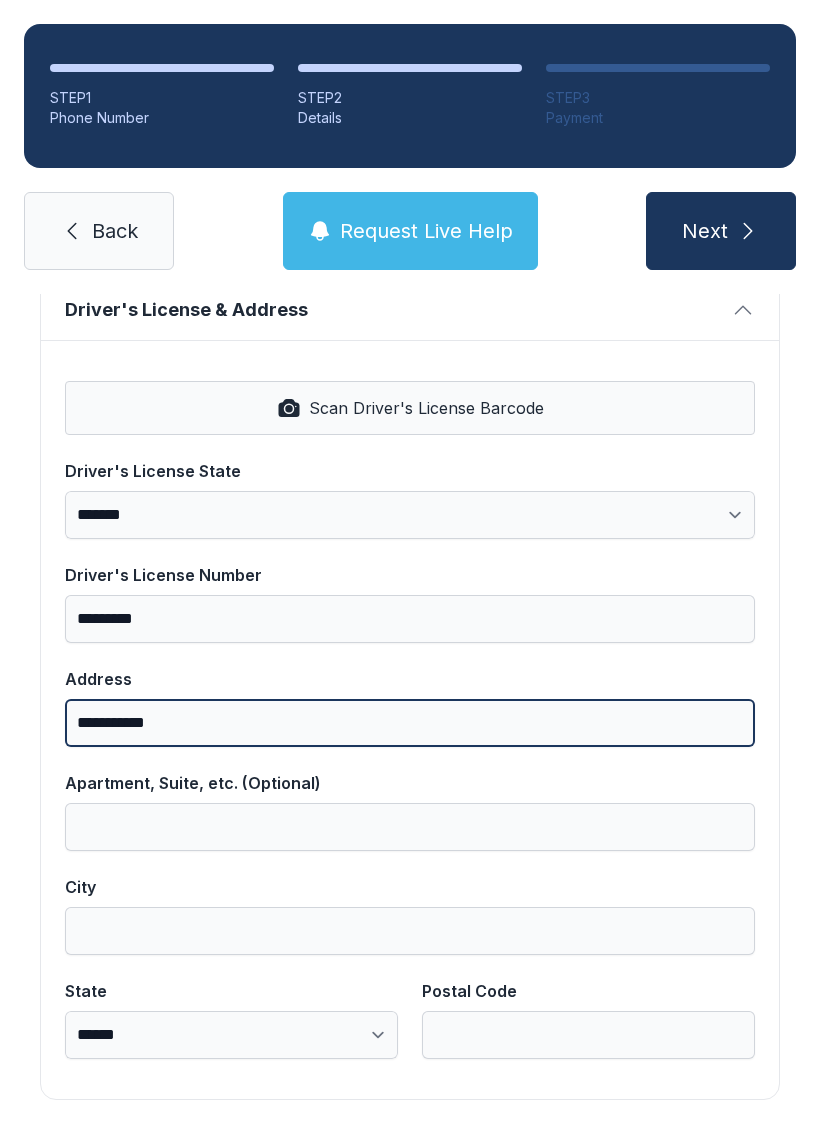 click on "Next" at bounding box center (721, 231) 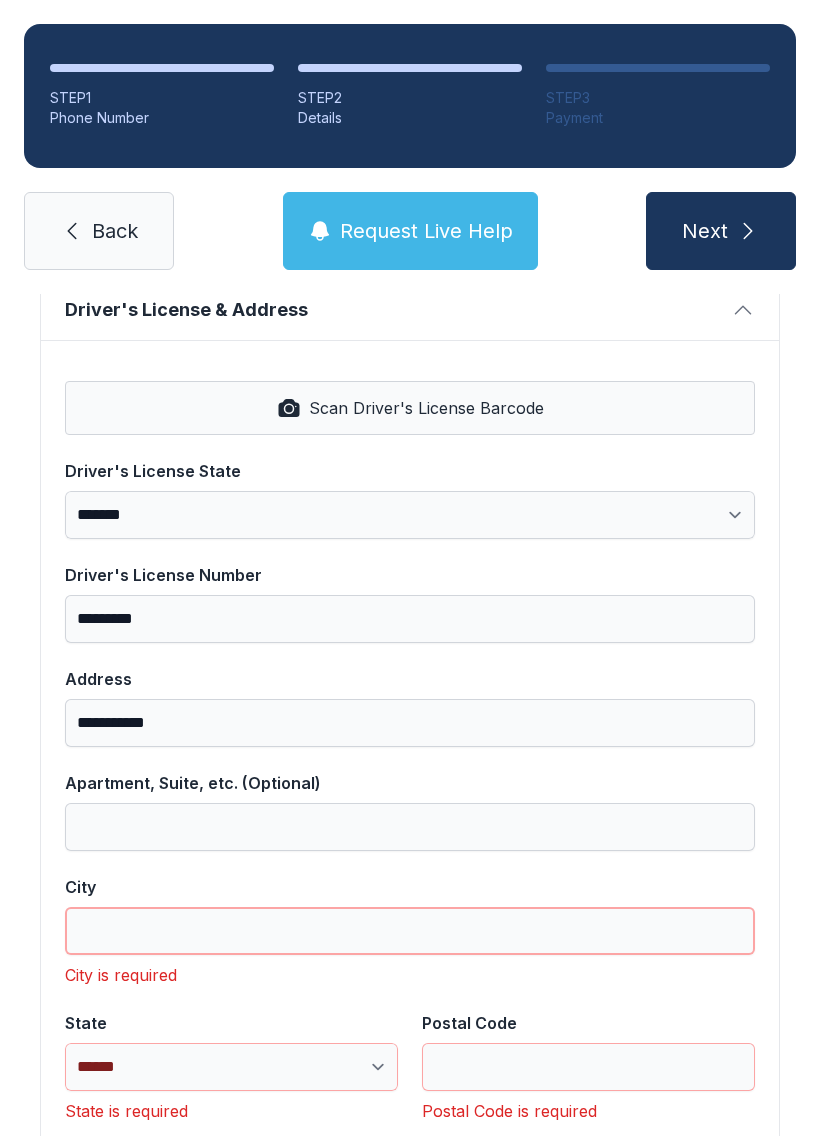 scroll, scrollTop: 44, scrollLeft: 0, axis: vertical 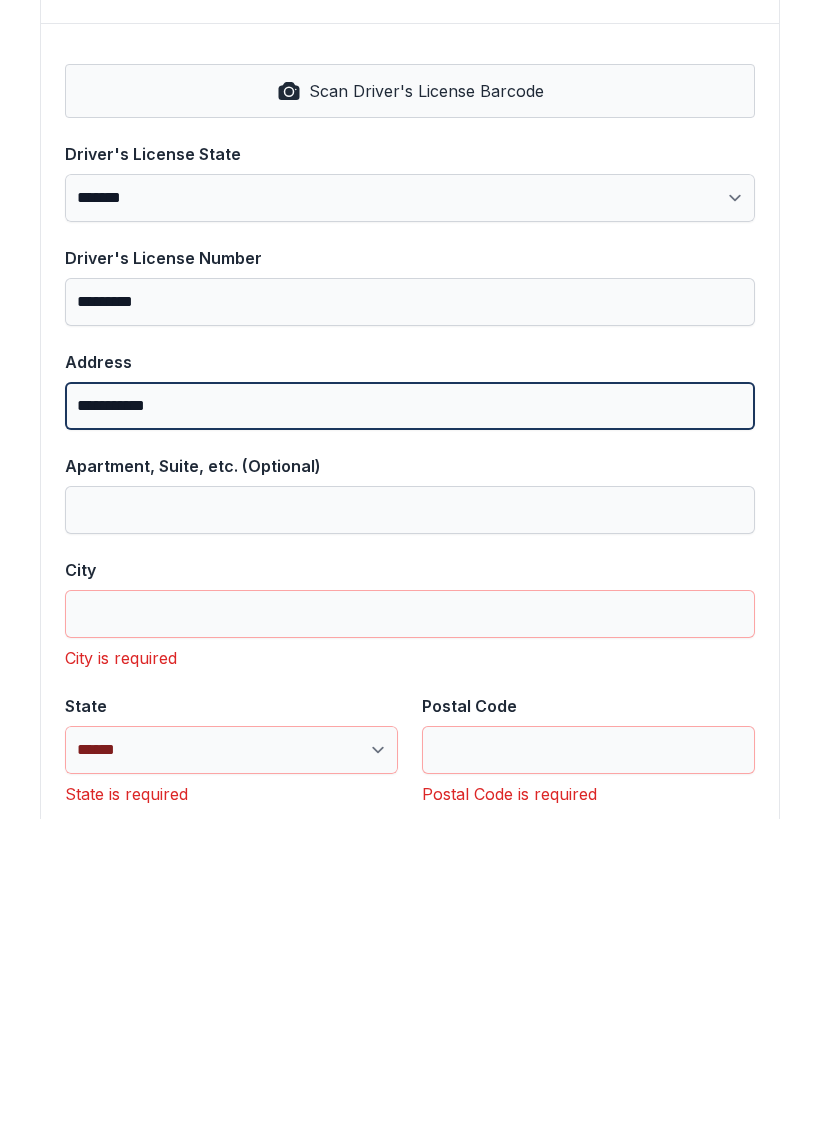 click on "**********" at bounding box center [410, 723] 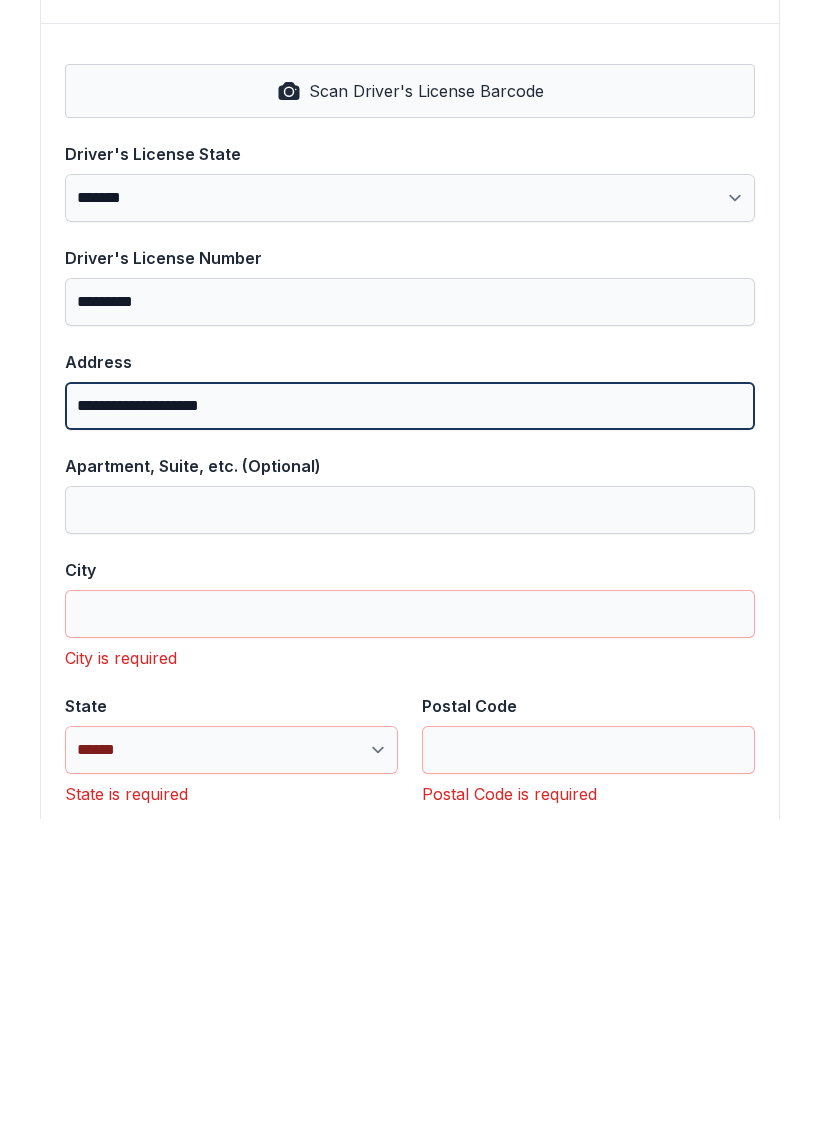 type on "**********" 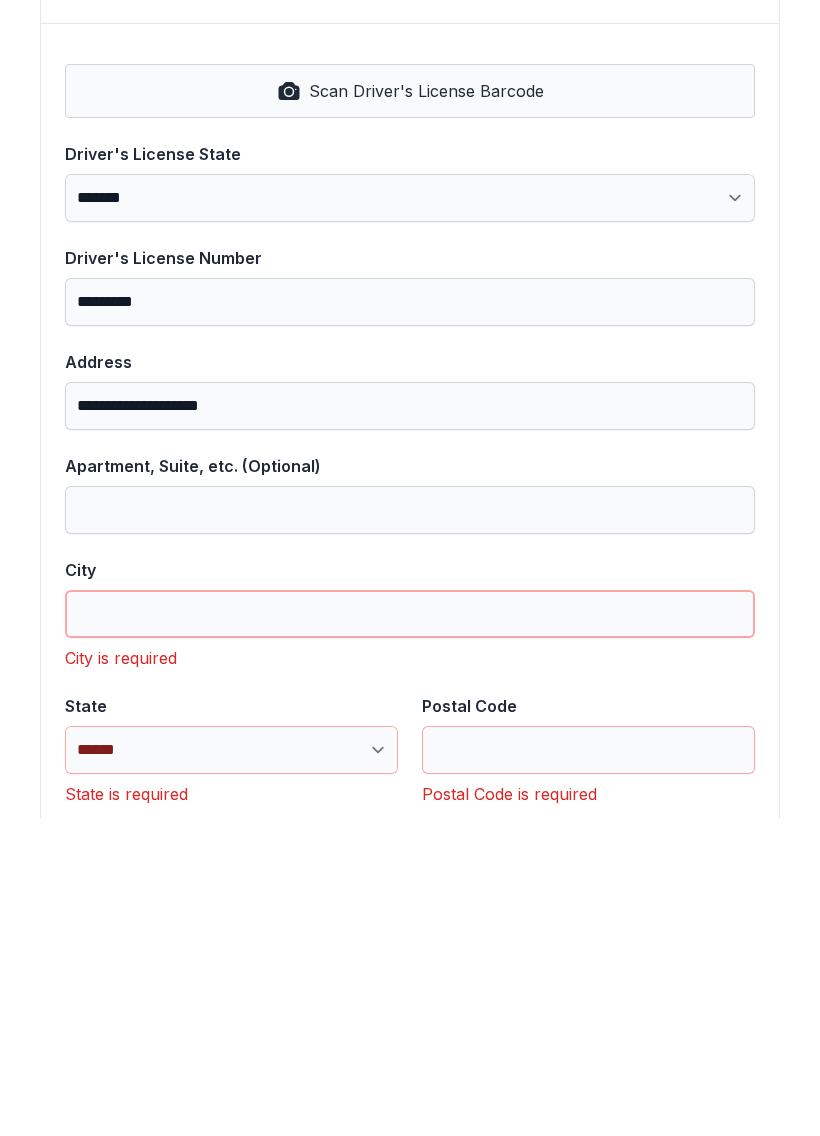 click on "City" at bounding box center (410, 931) 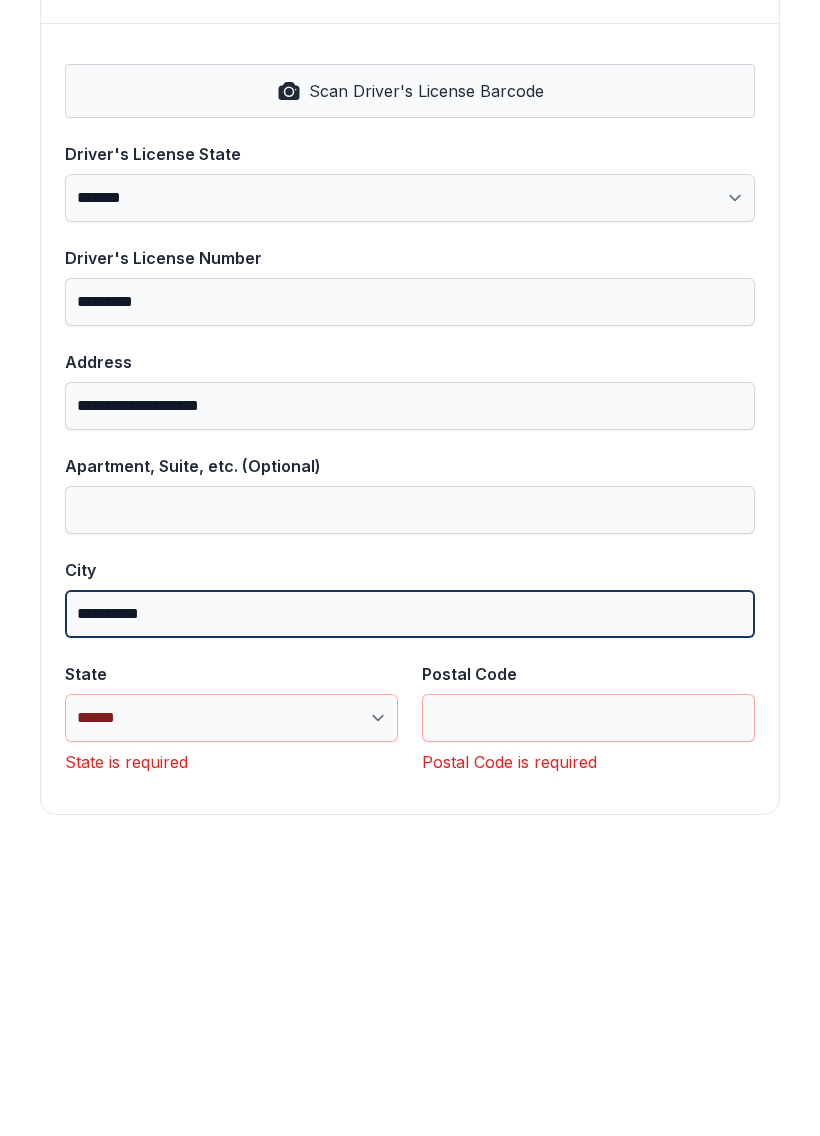 type on "**********" 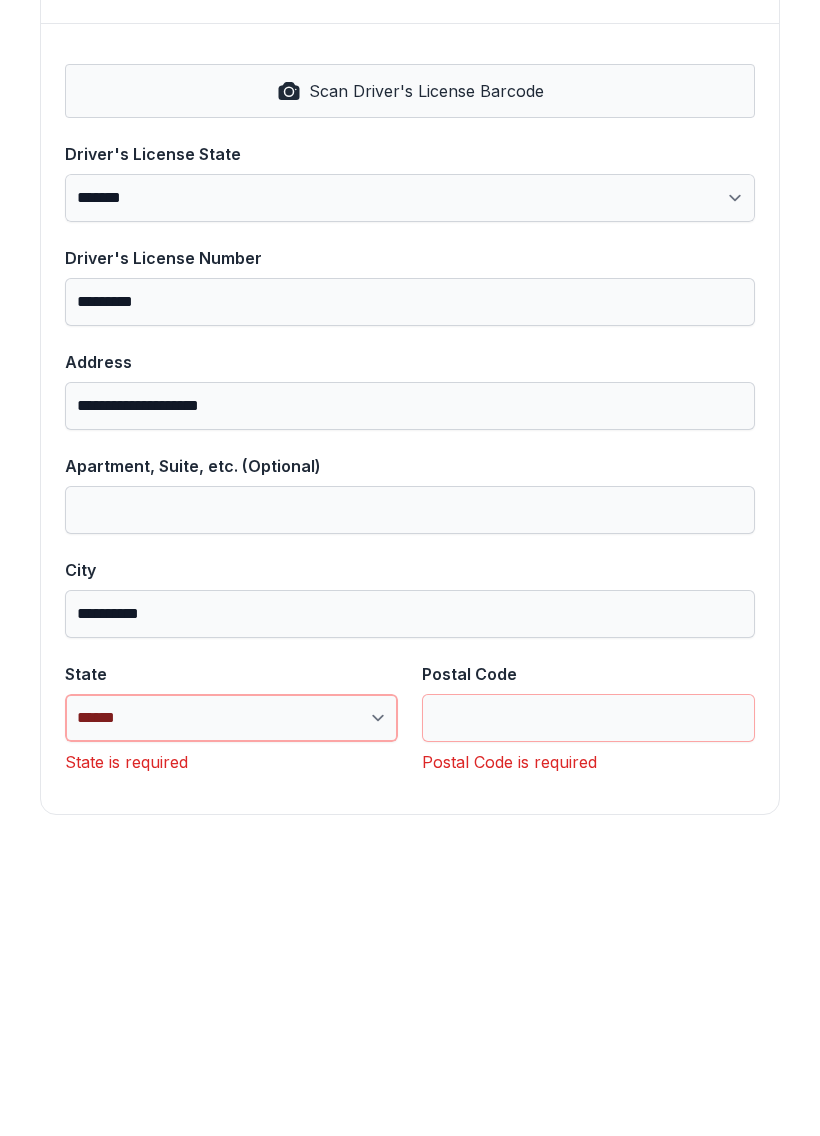 click on "**********" at bounding box center [231, 1035] 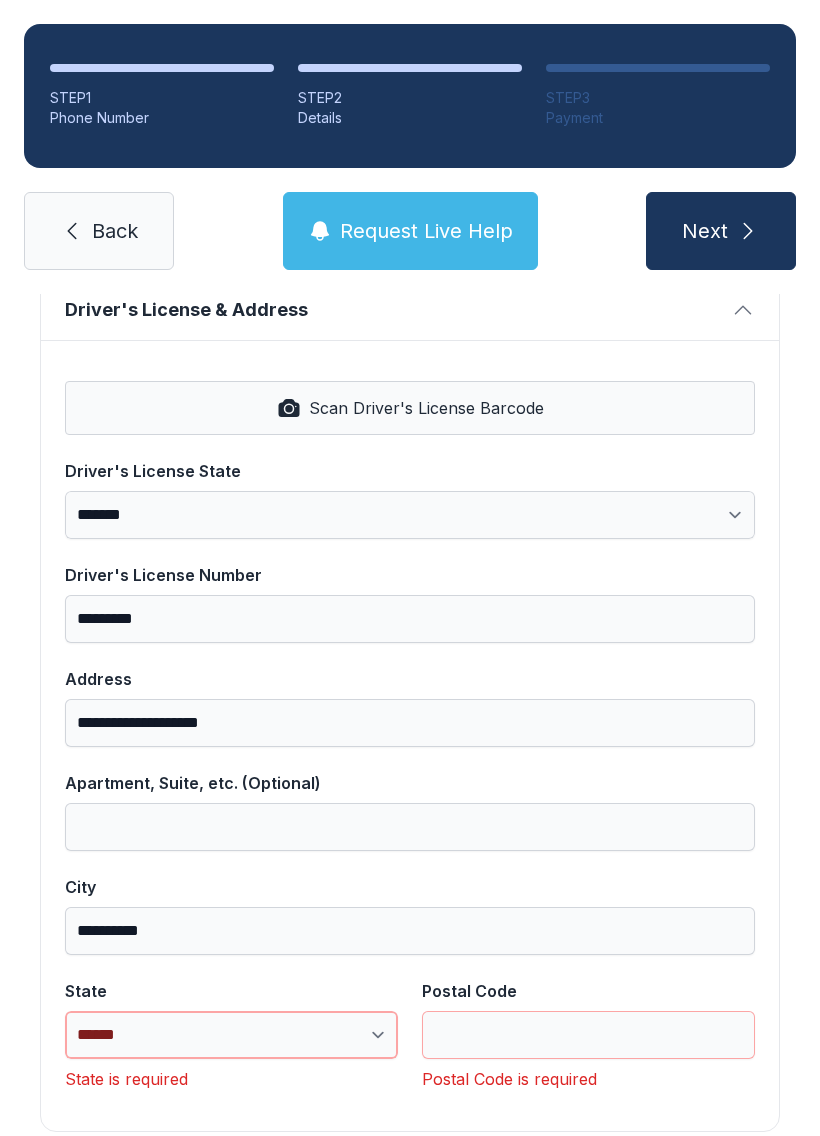 select on "**" 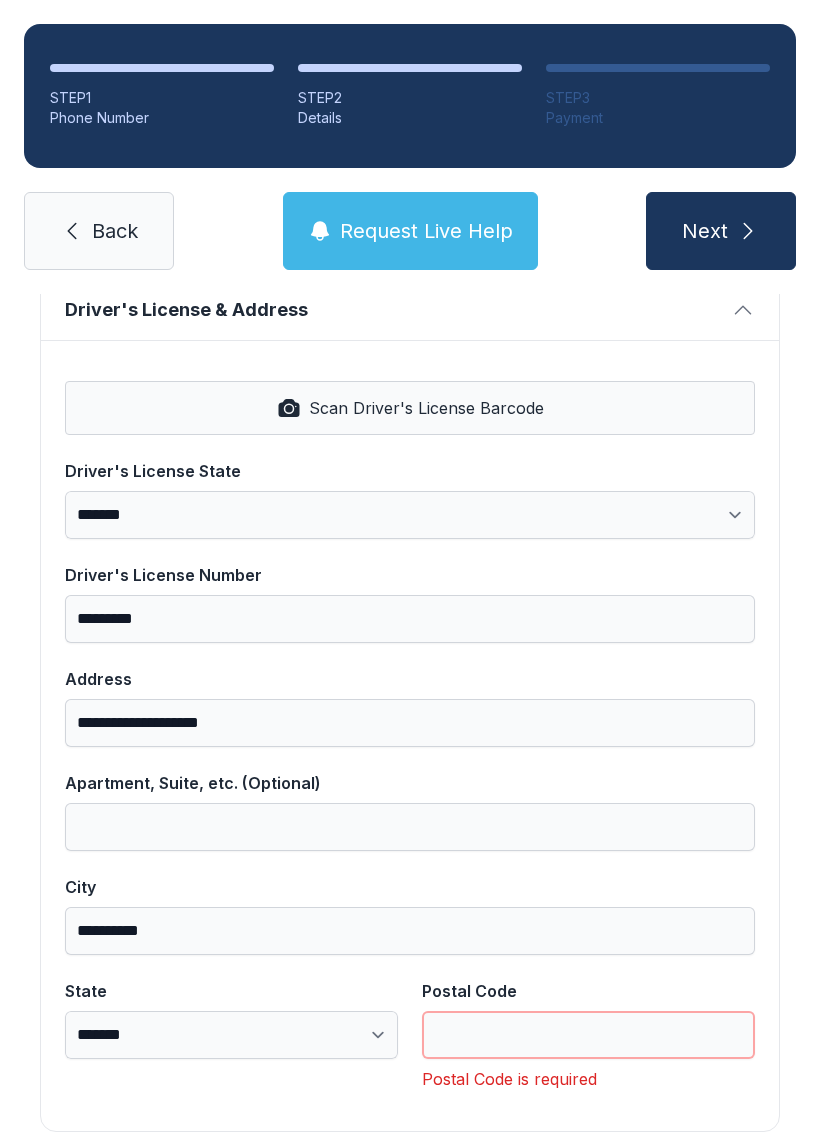 click on "Postal Code" at bounding box center (588, 1035) 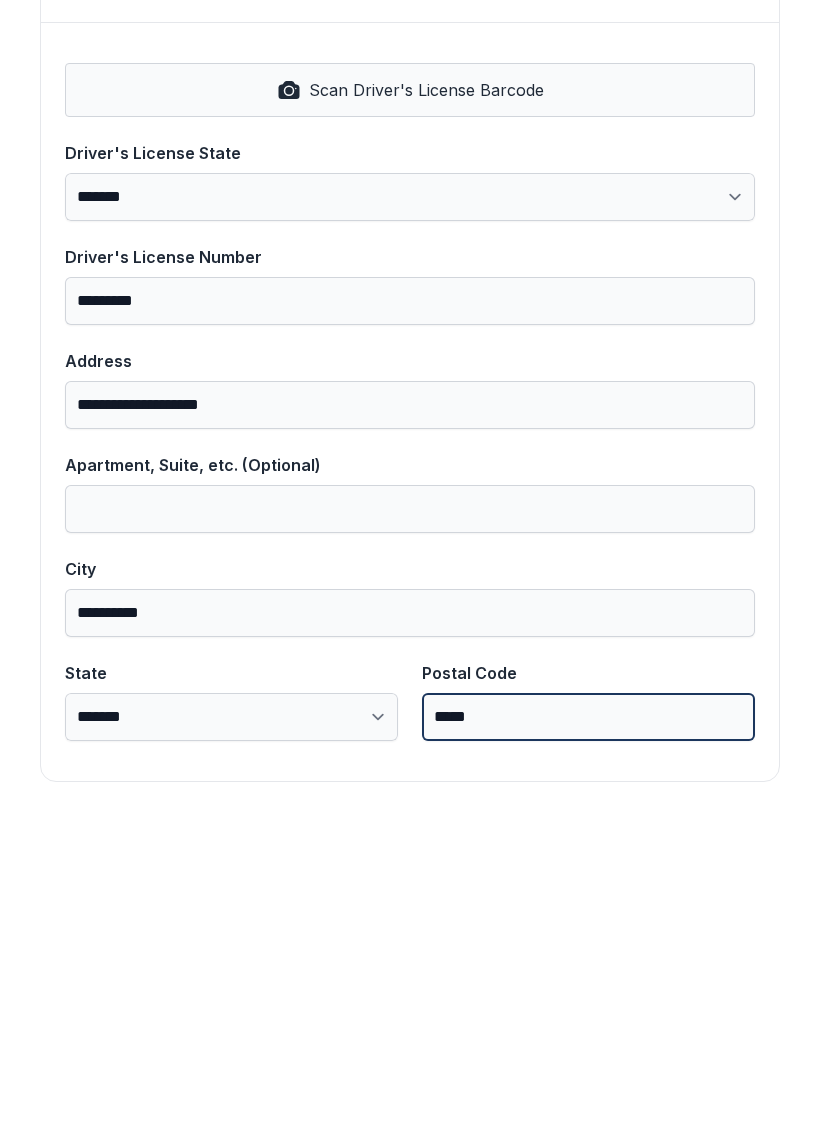 scroll, scrollTop: 806, scrollLeft: 0, axis: vertical 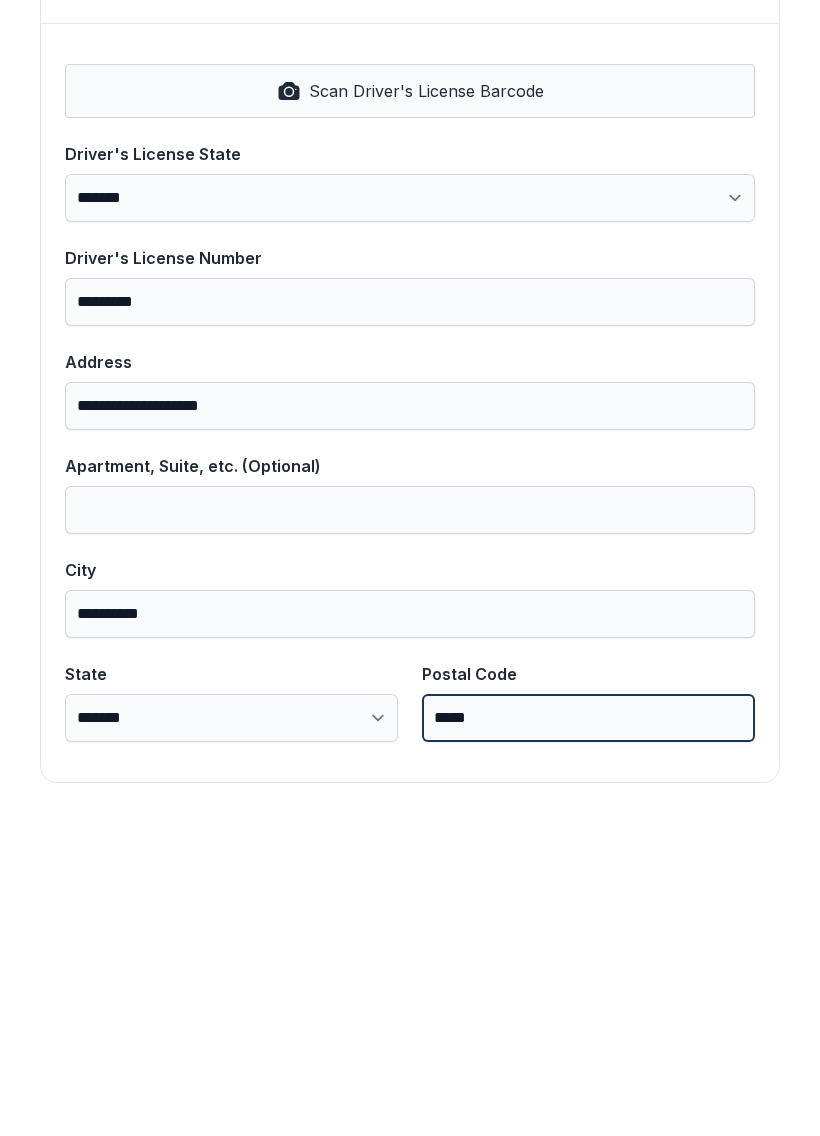 type on "*****" 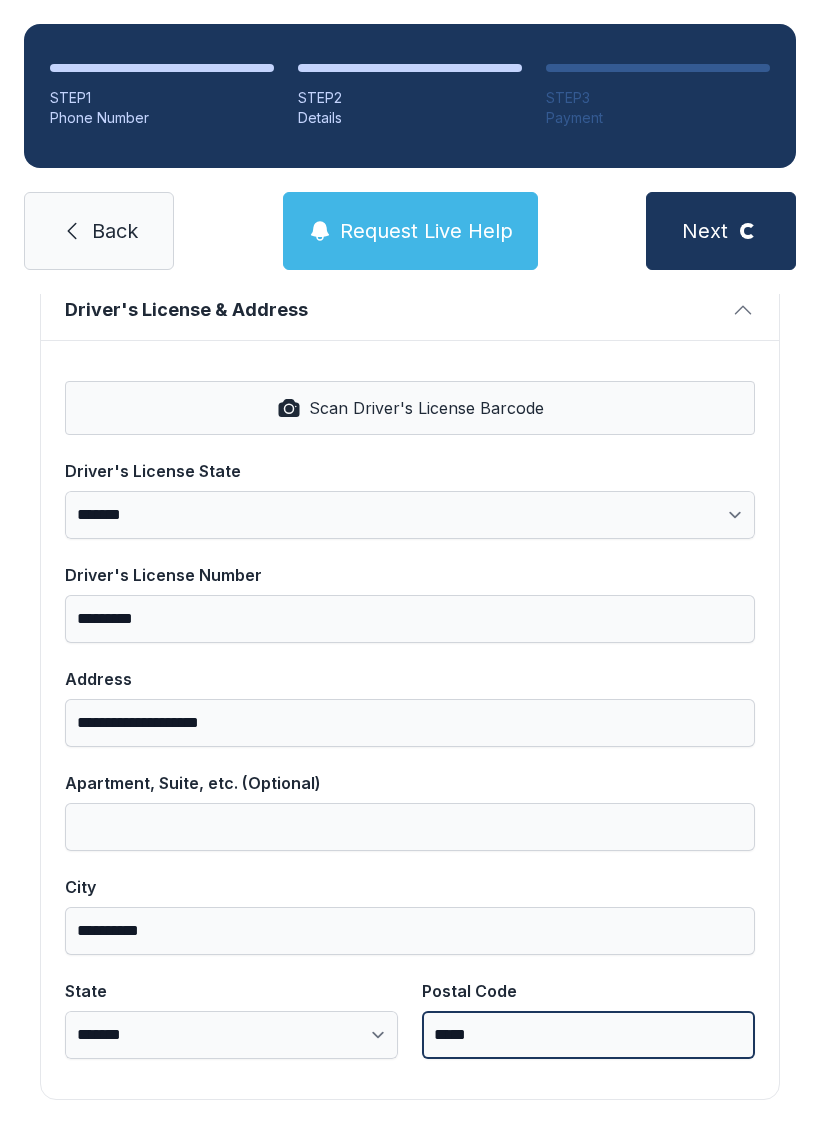 scroll, scrollTop: 0, scrollLeft: 0, axis: both 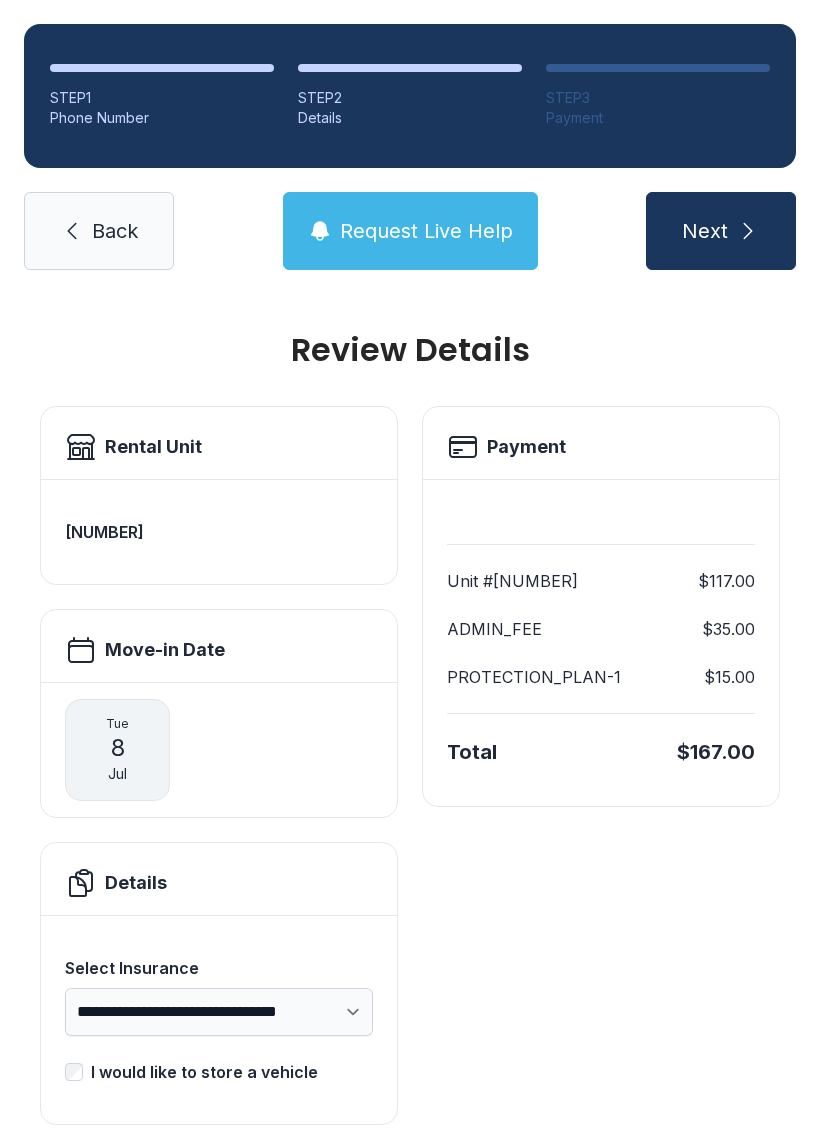 click on "Next" at bounding box center (705, 231) 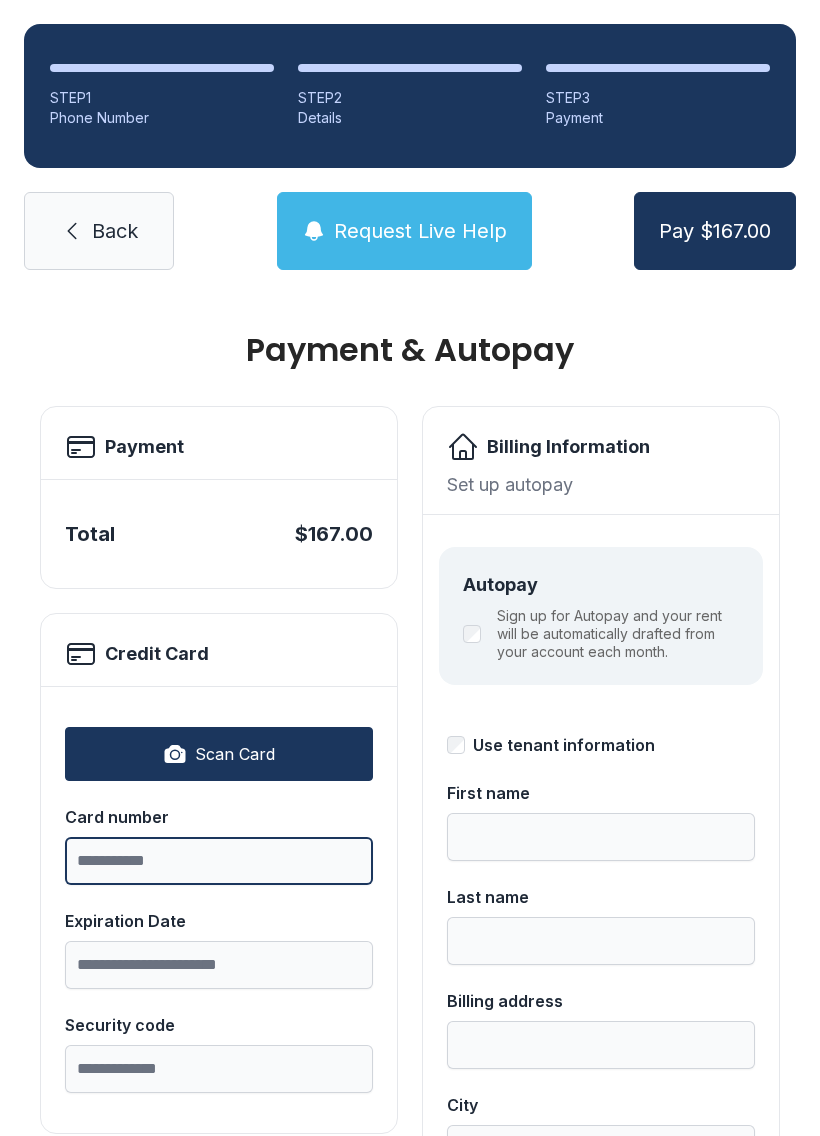 click on "Card number" at bounding box center [219, 861] 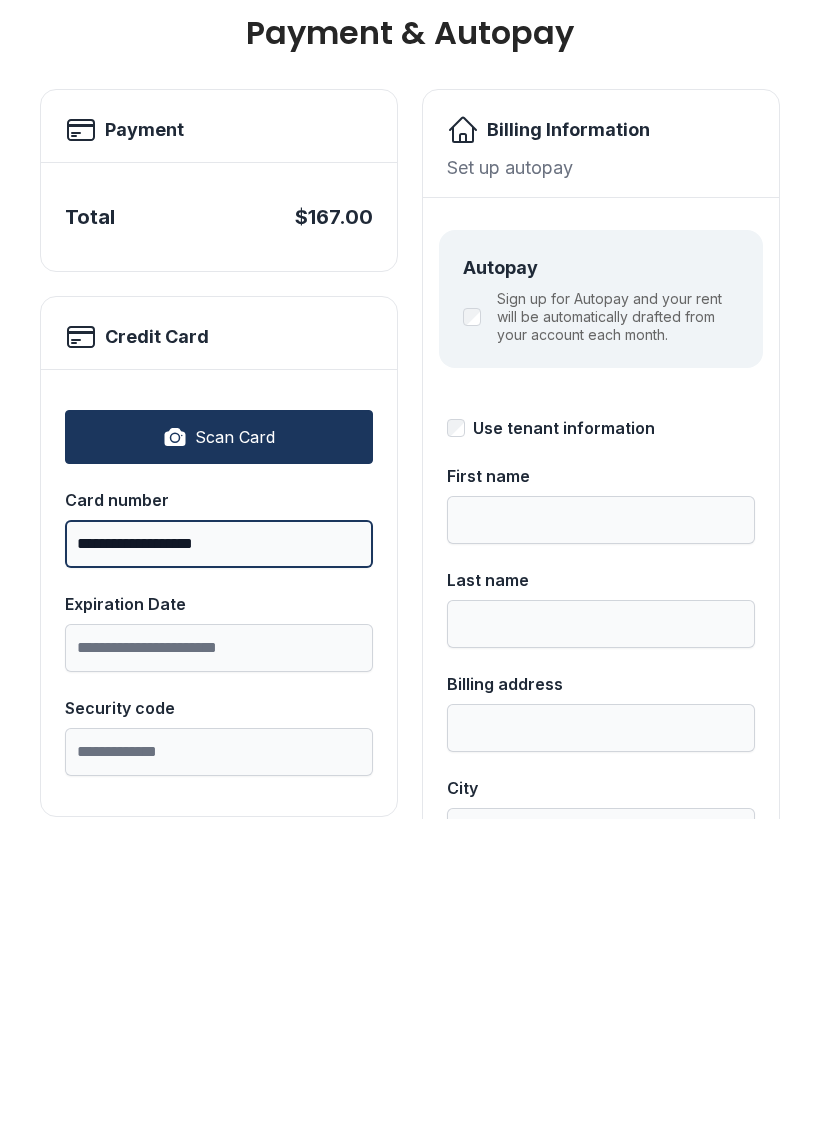 type on "**********" 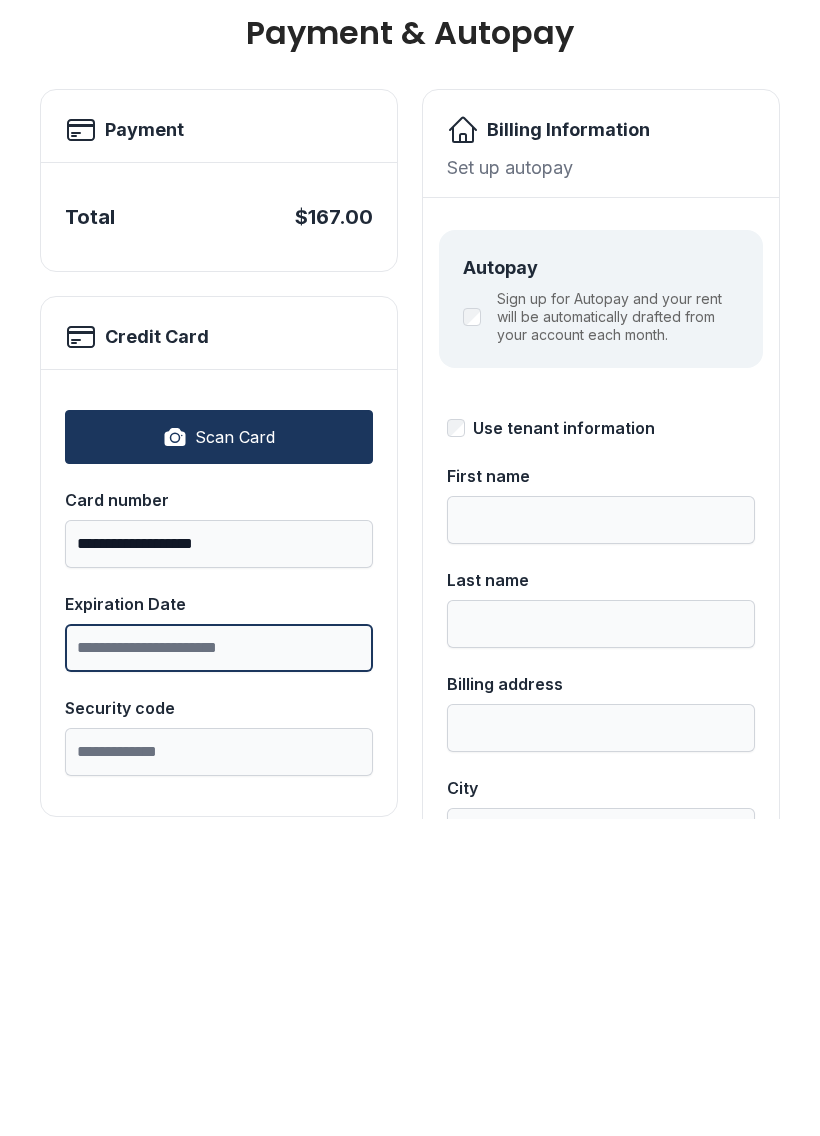 click on "Expiration Date" at bounding box center (219, 965) 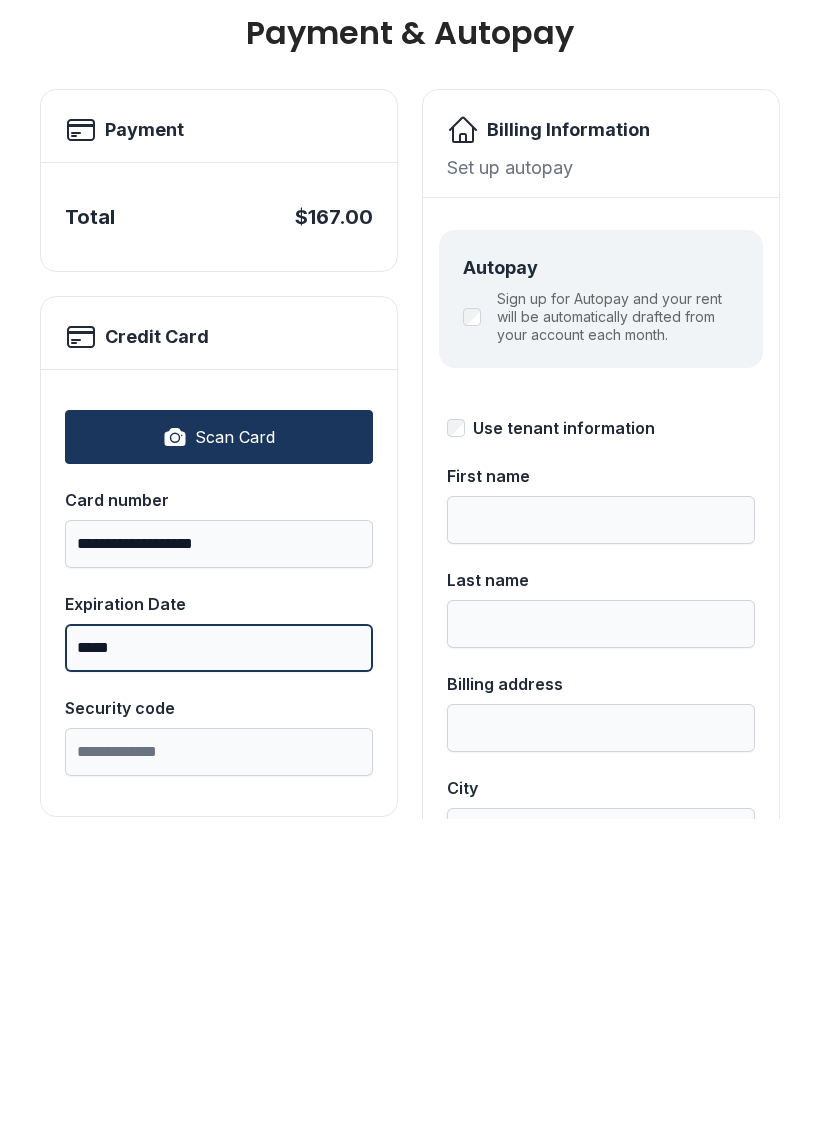 type on "*****" 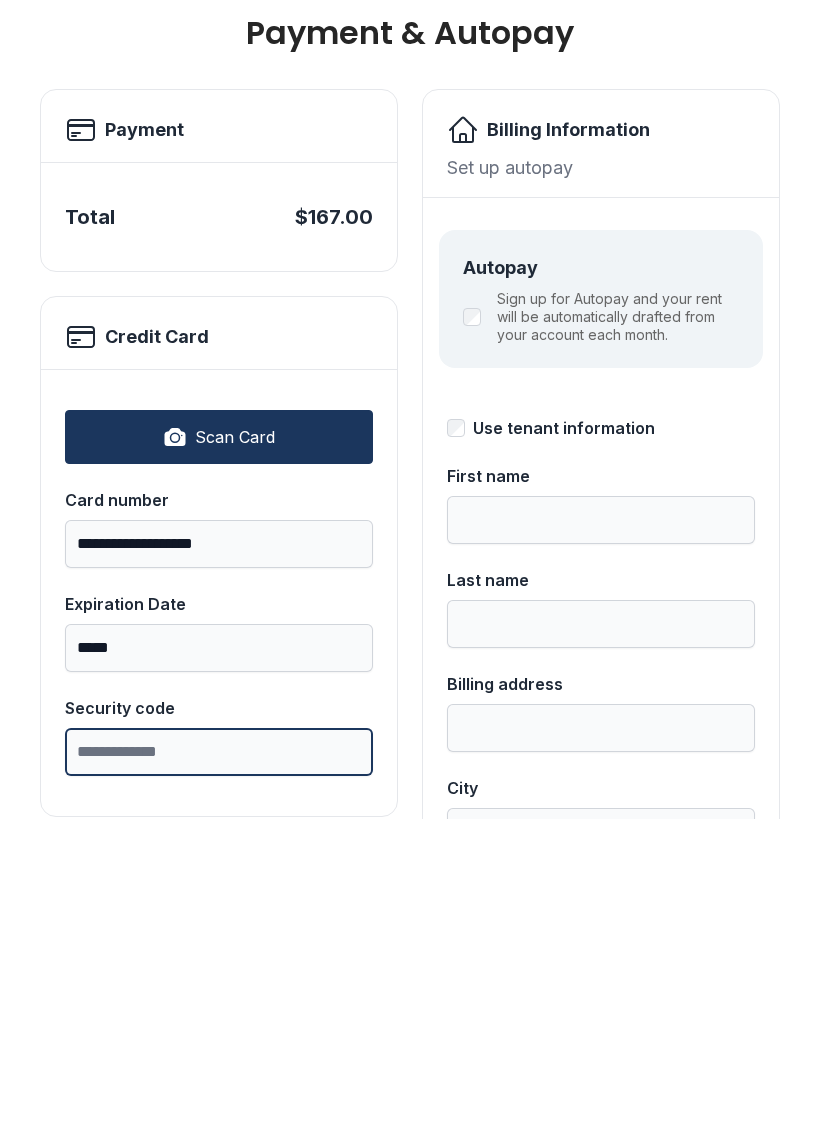 click on "Security code" at bounding box center (219, 1069) 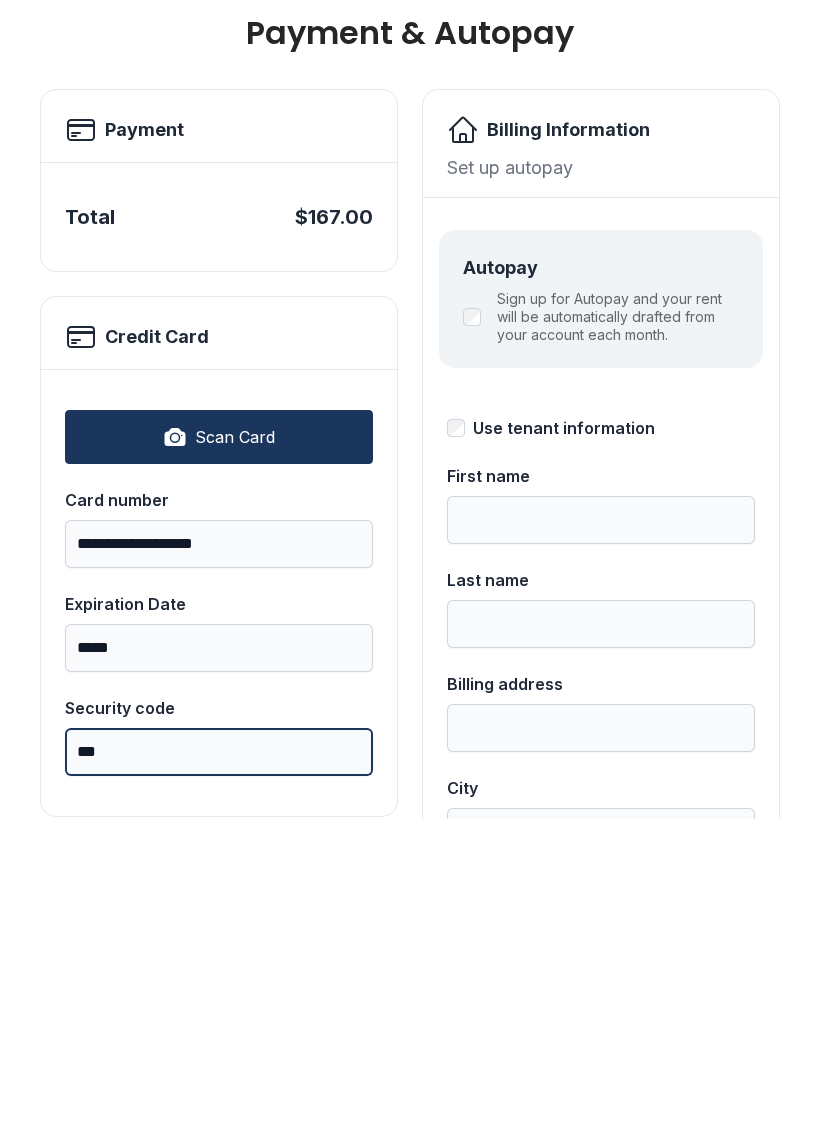 type on "***" 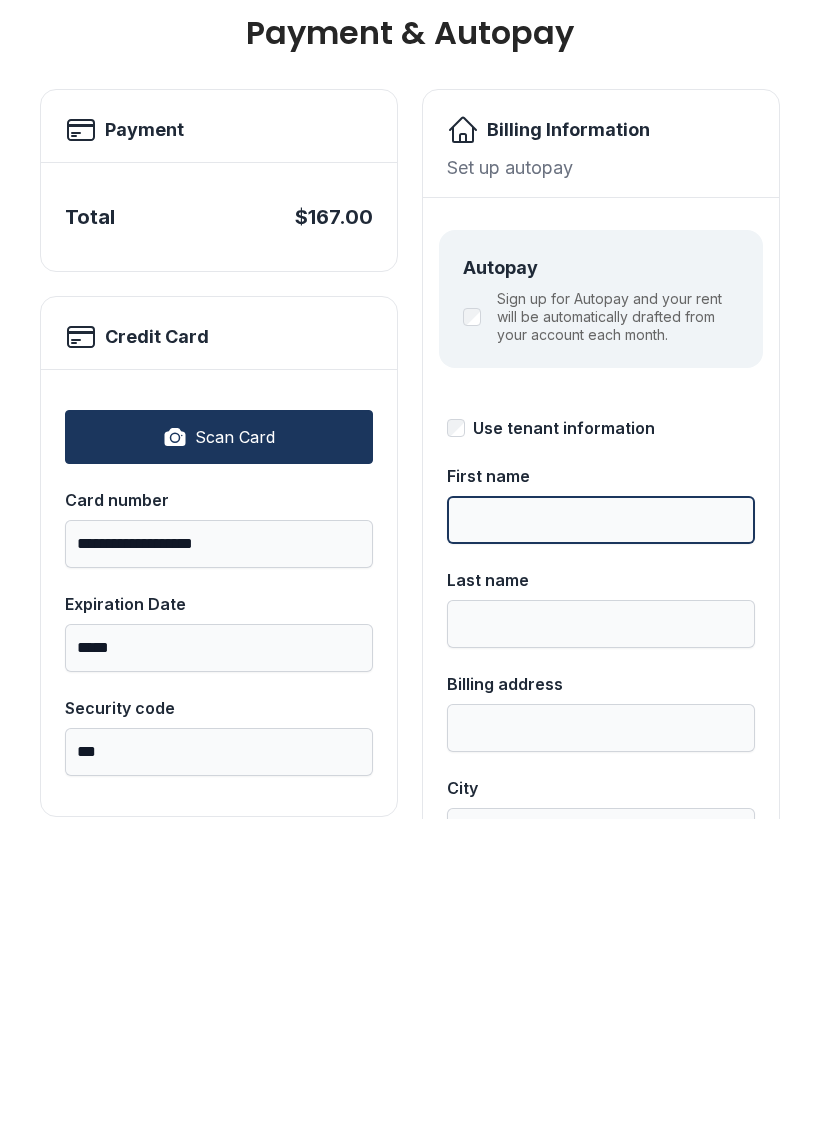 click on "First name" at bounding box center (601, 837) 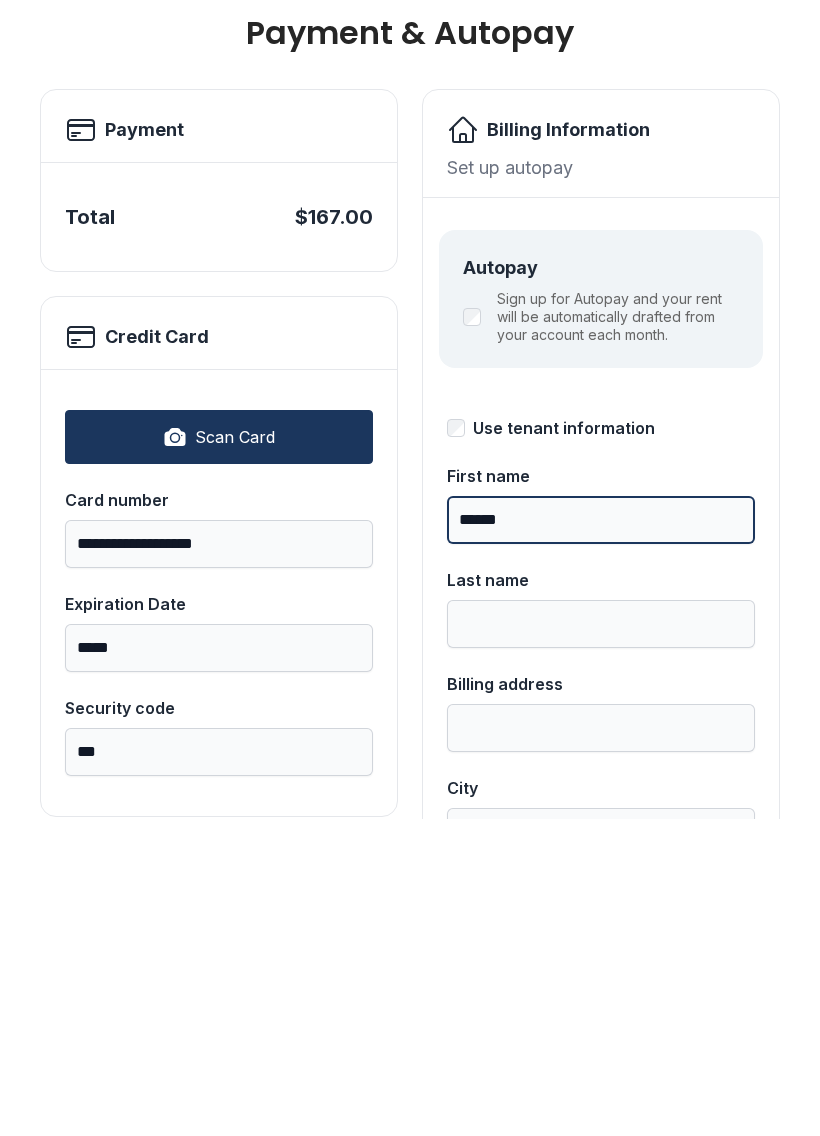 type on "******" 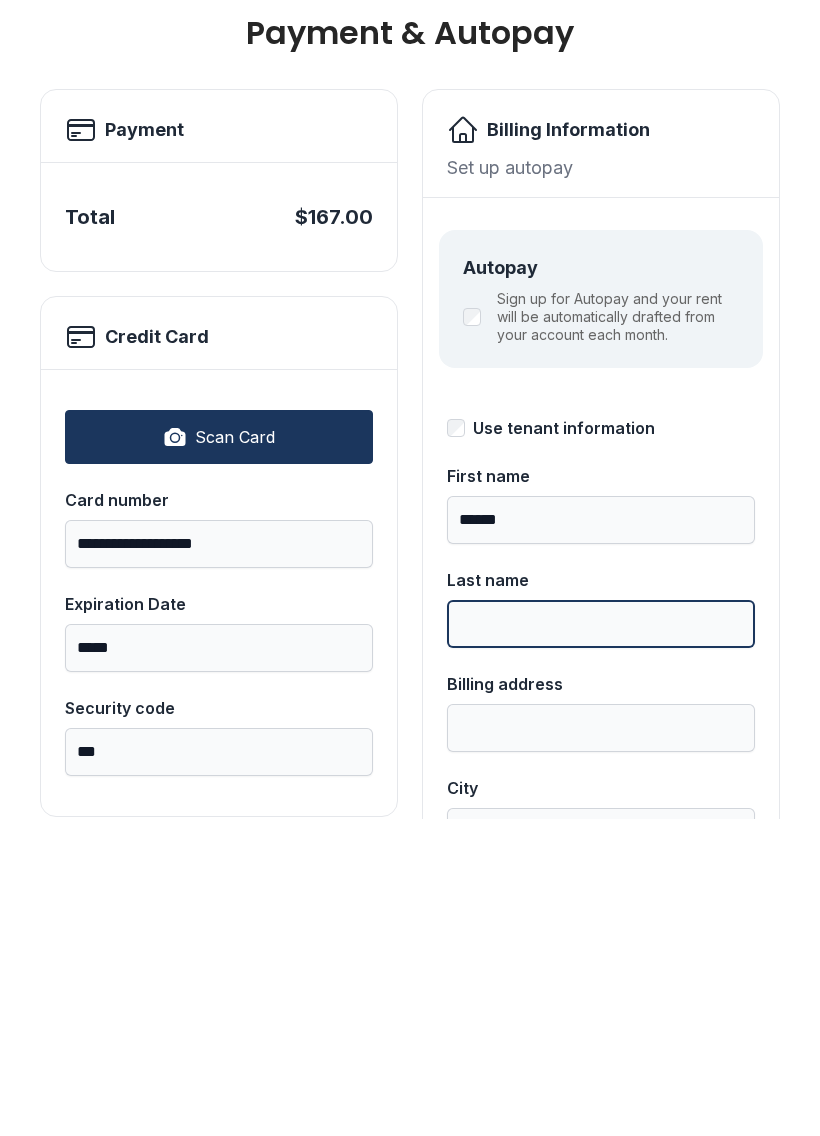 click on "Last name" at bounding box center (601, 941) 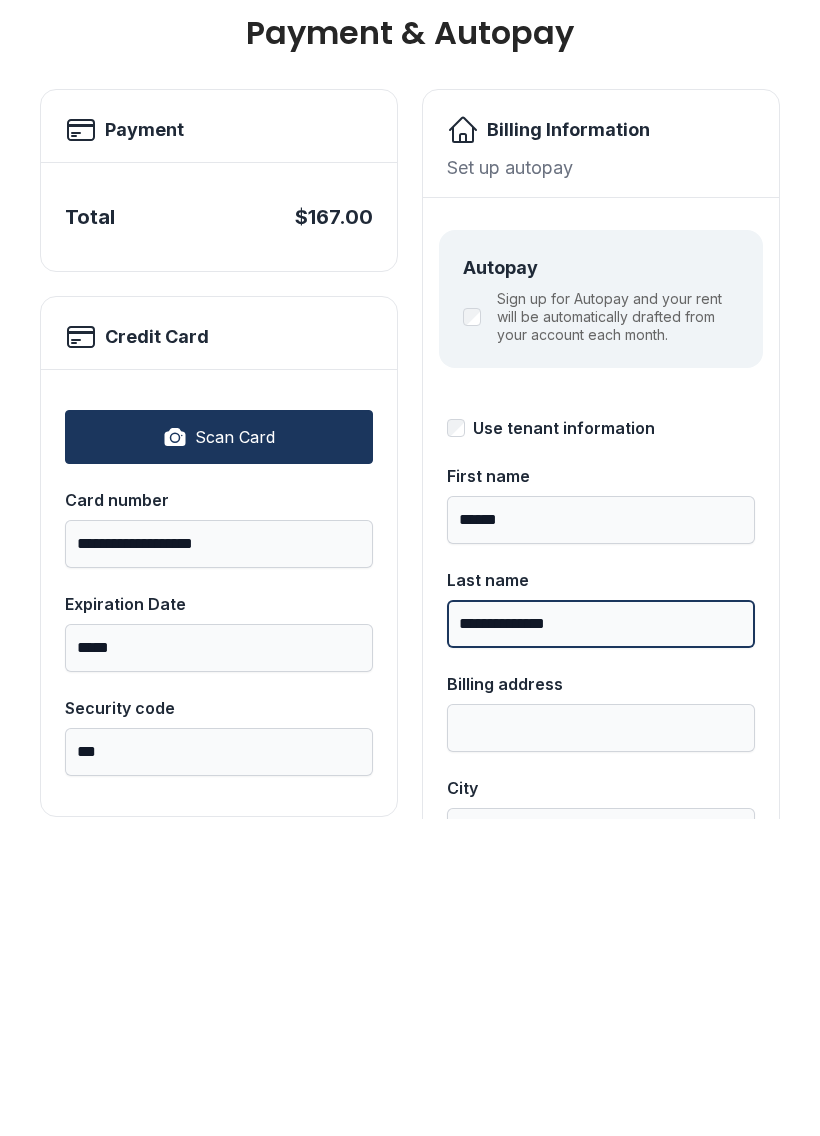 type on "**********" 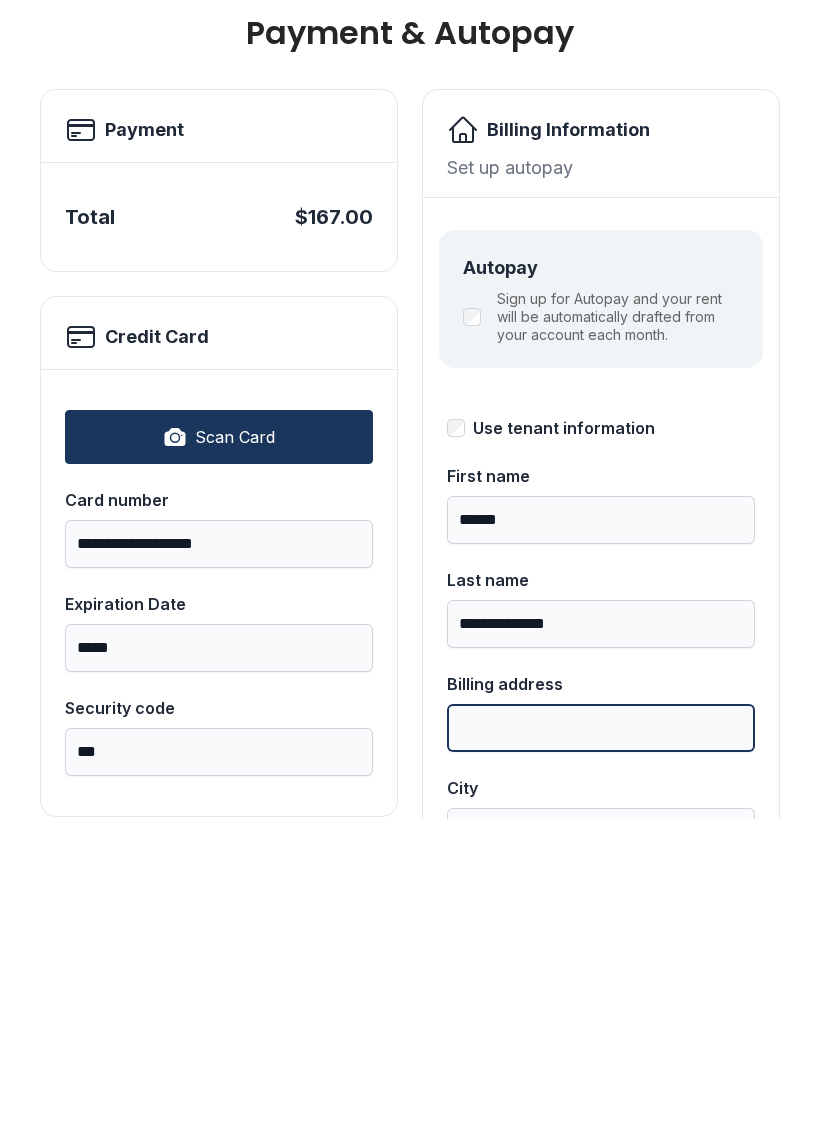 click on "Billing address" at bounding box center (601, 1045) 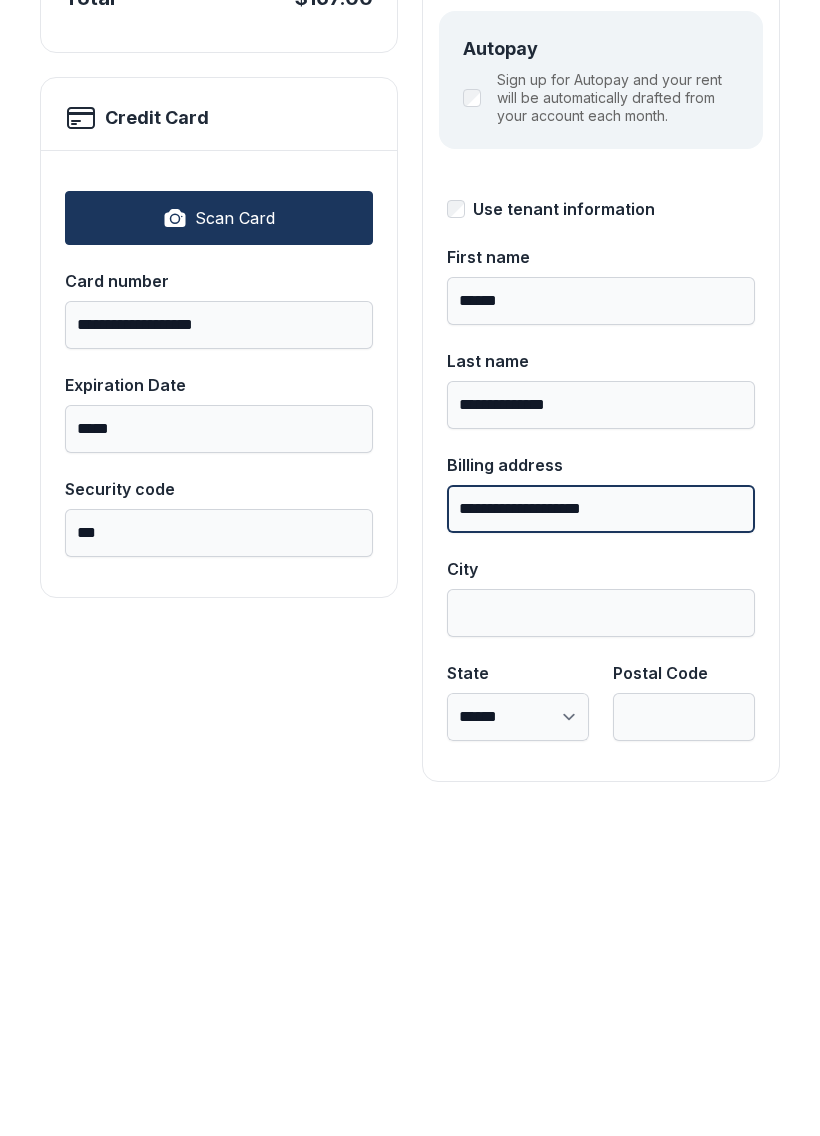 scroll, scrollTop: 218, scrollLeft: 0, axis: vertical 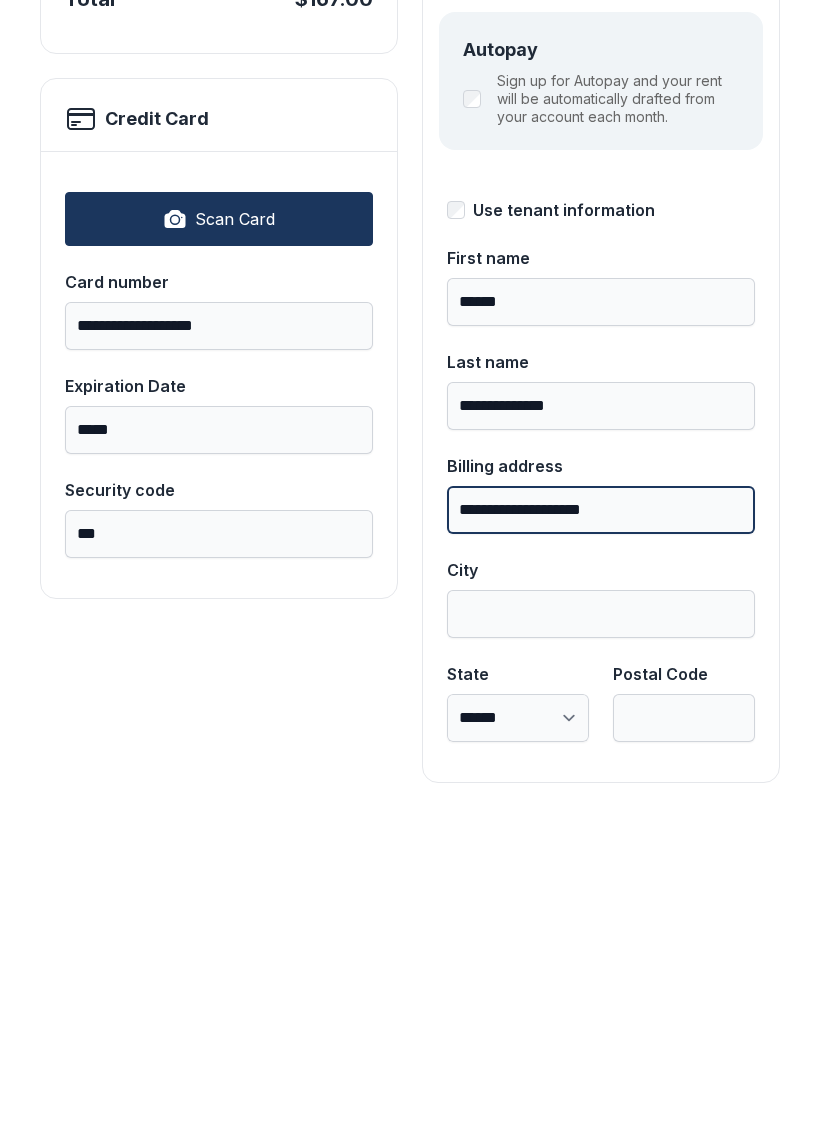 type on "**********" 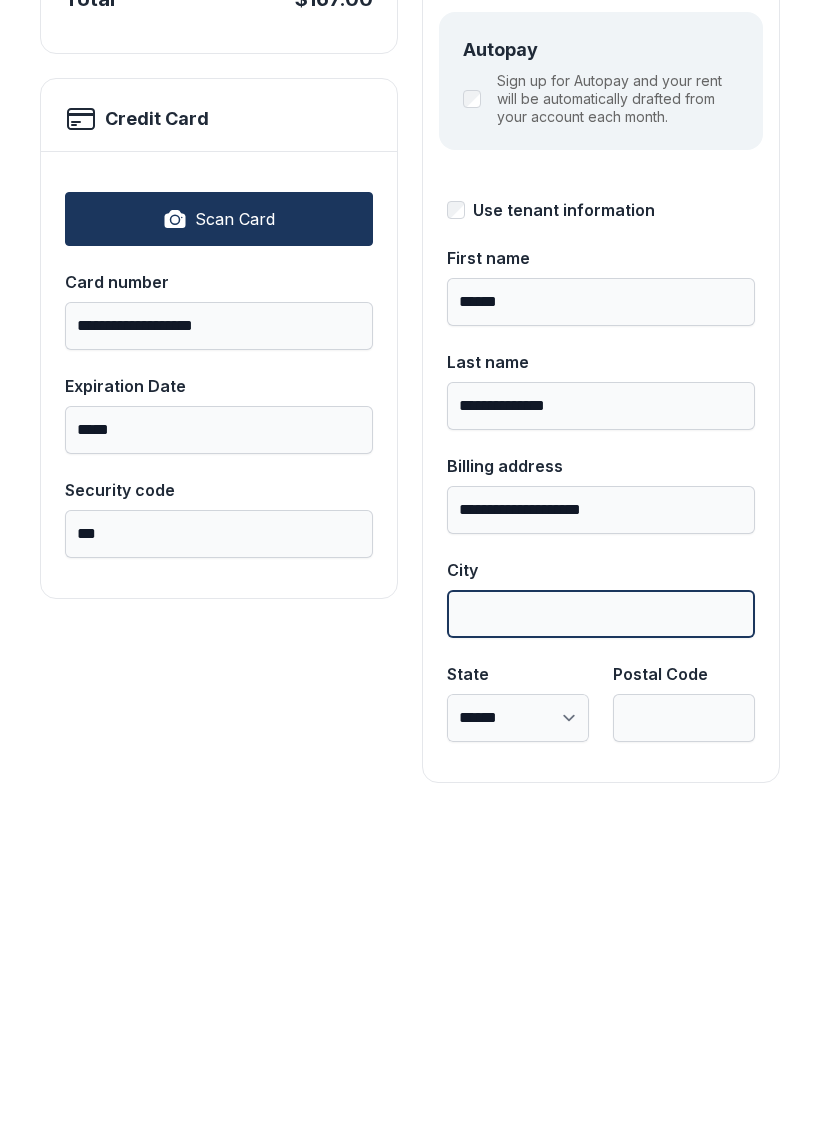 click on "City" at bounding box center (601, 931) 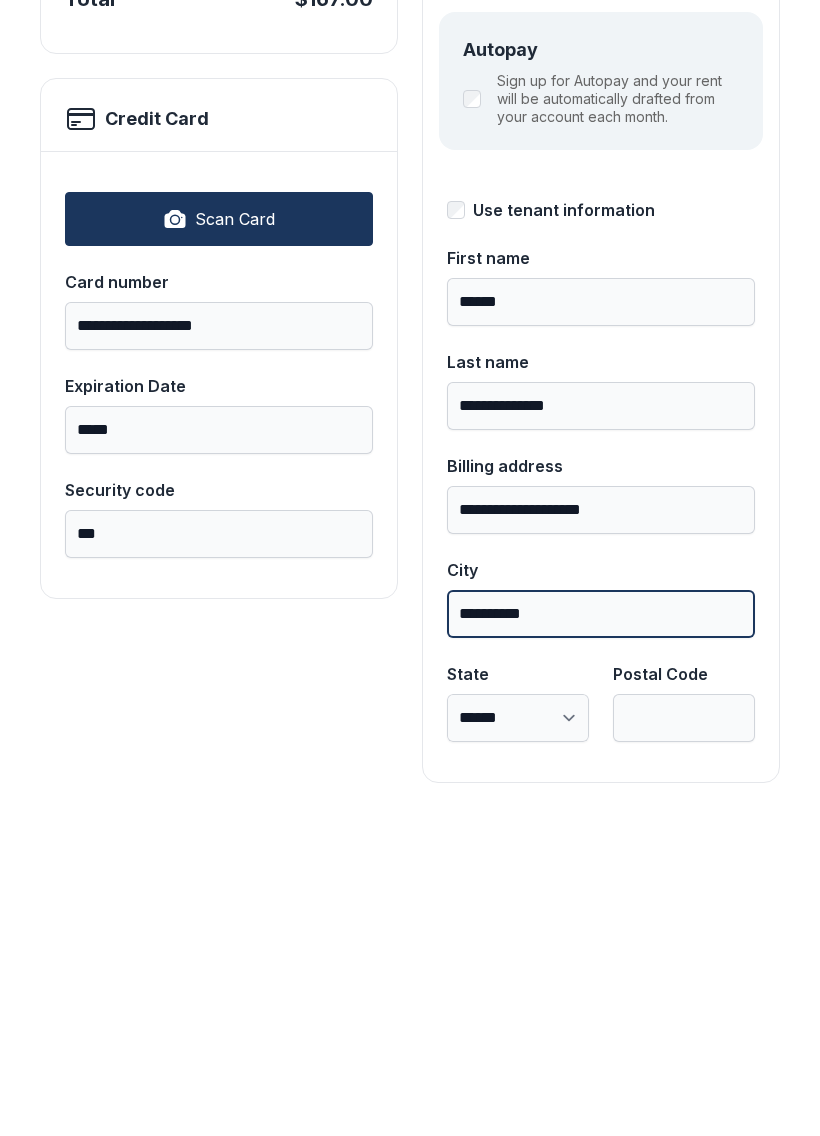 type on "**********" 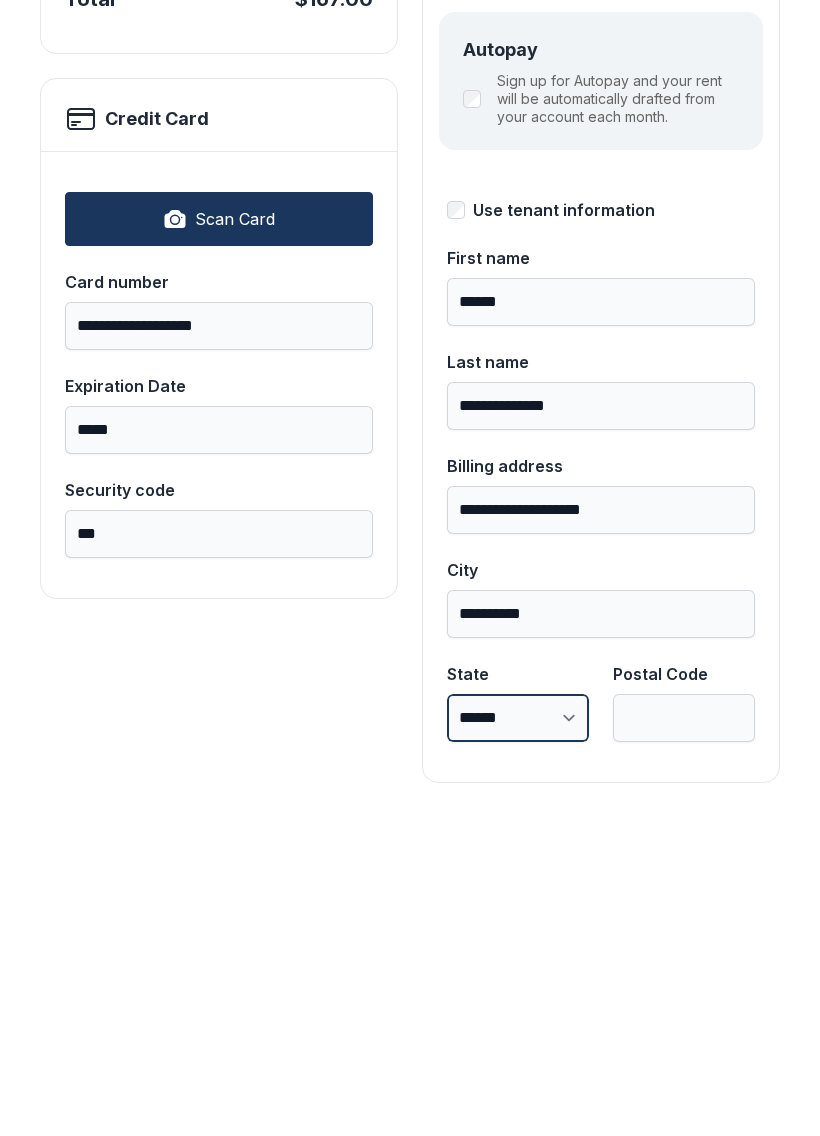 click on "**********" at bounding box center [518, 1035] 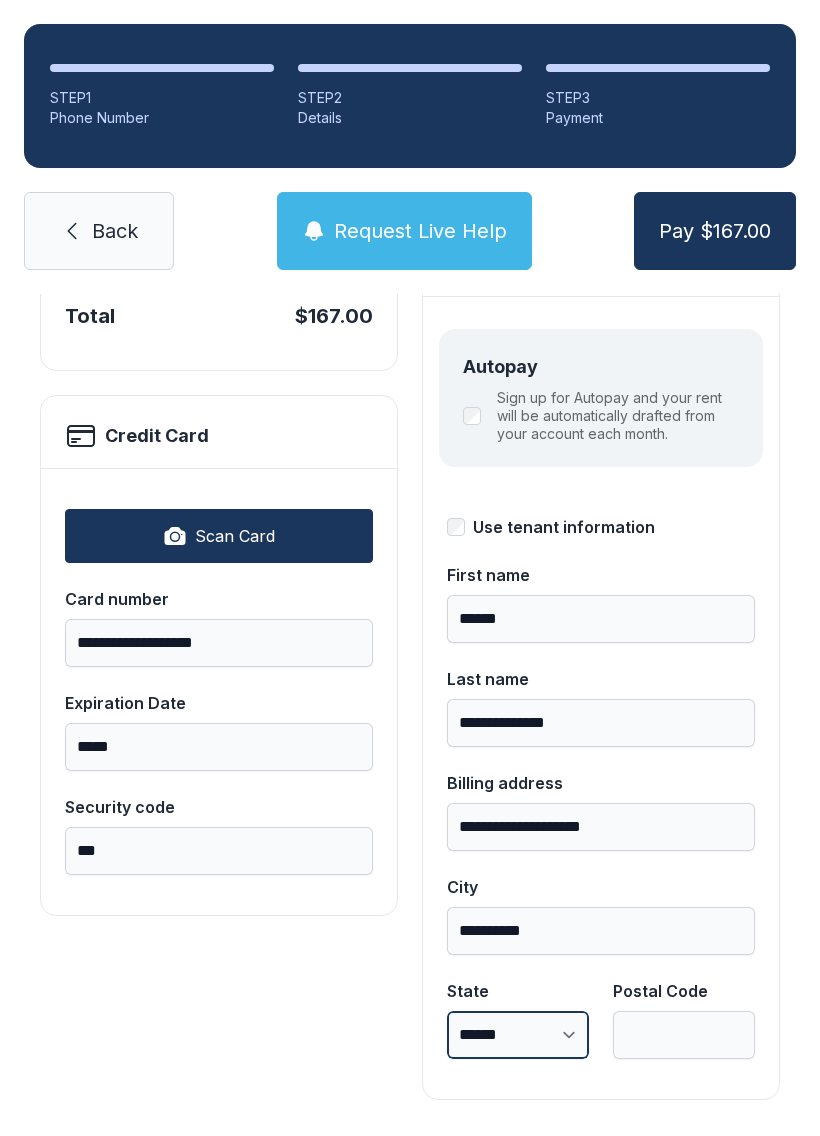 select on "**" 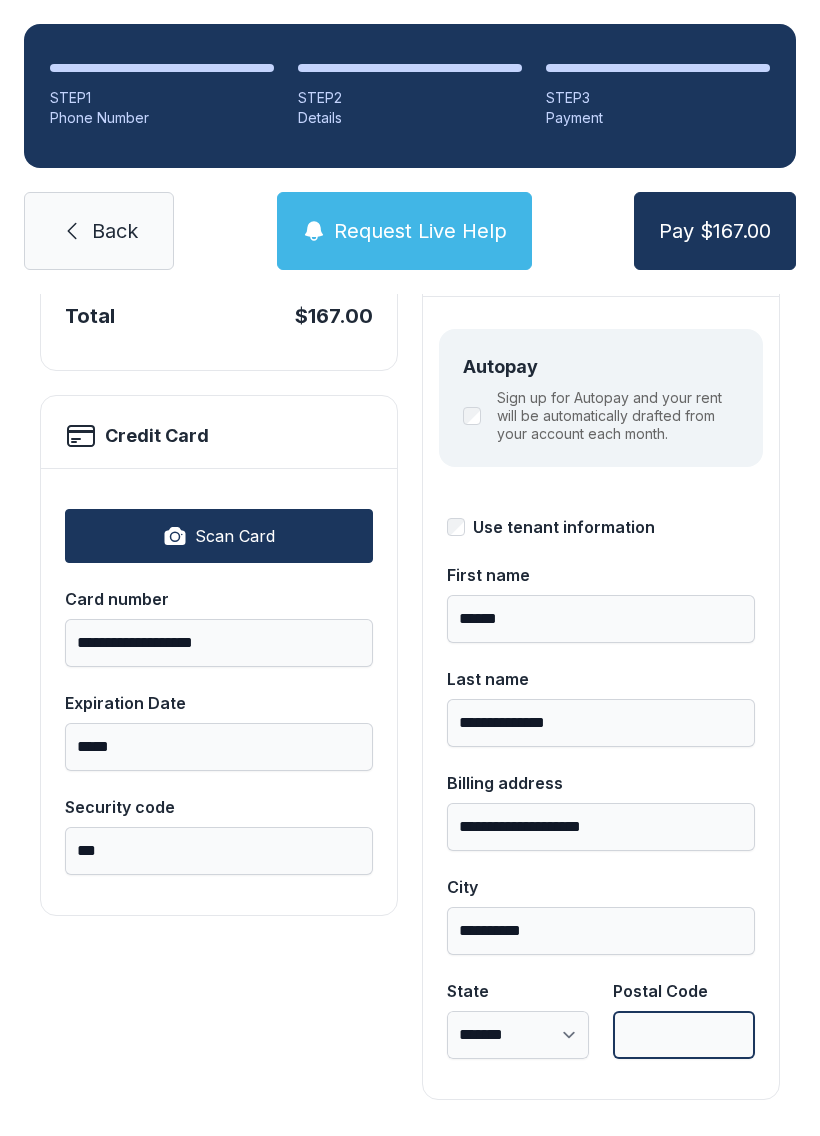 click on "Postal Code" at bounding box center [684, 1035] 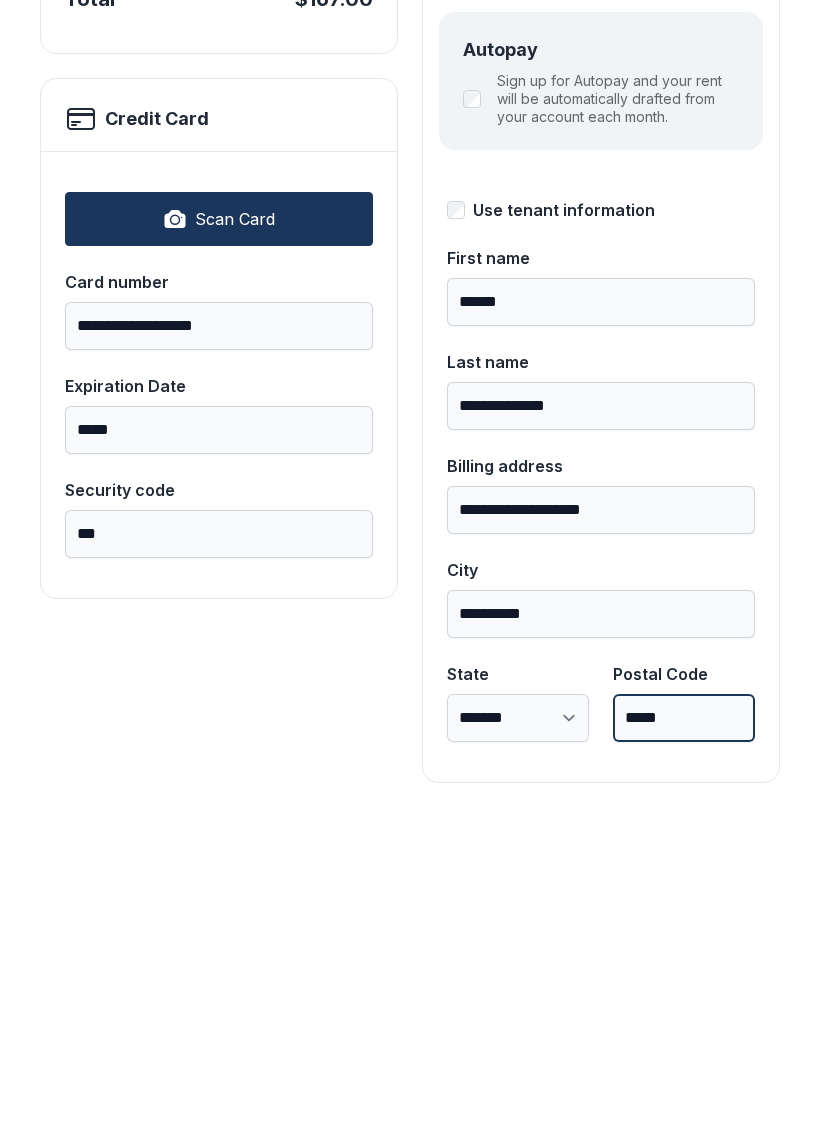 type on "*****" 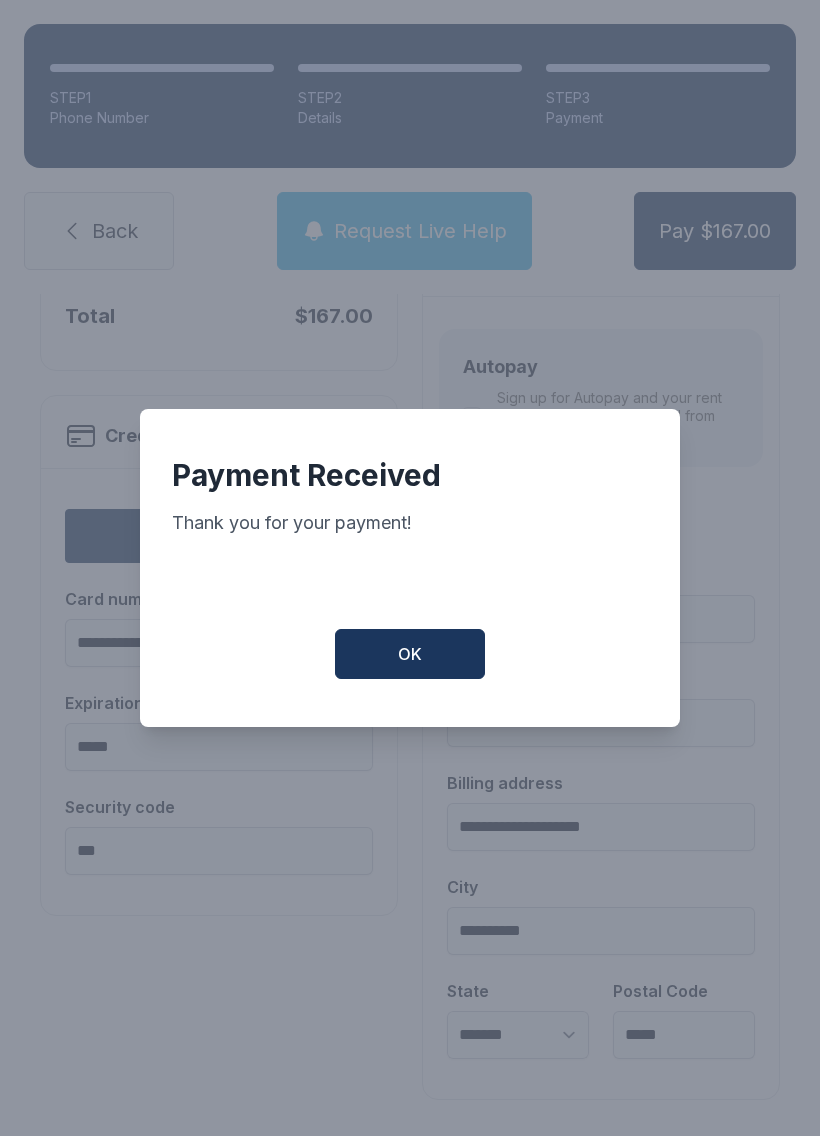 click on "OK" at bounding box center (410, 654) 